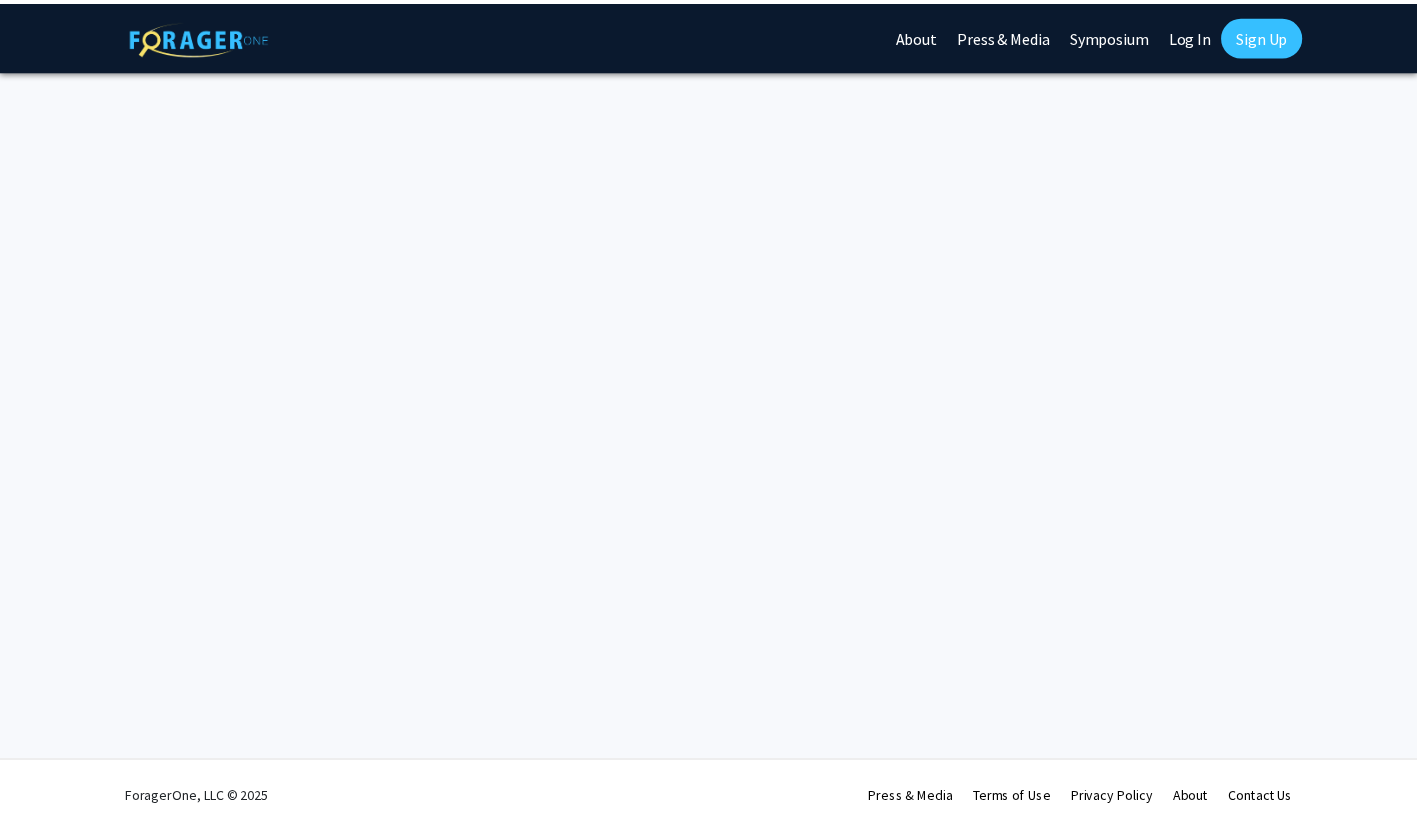 scroll, scrollTop: 0, scrollLeft: 0, axis: both 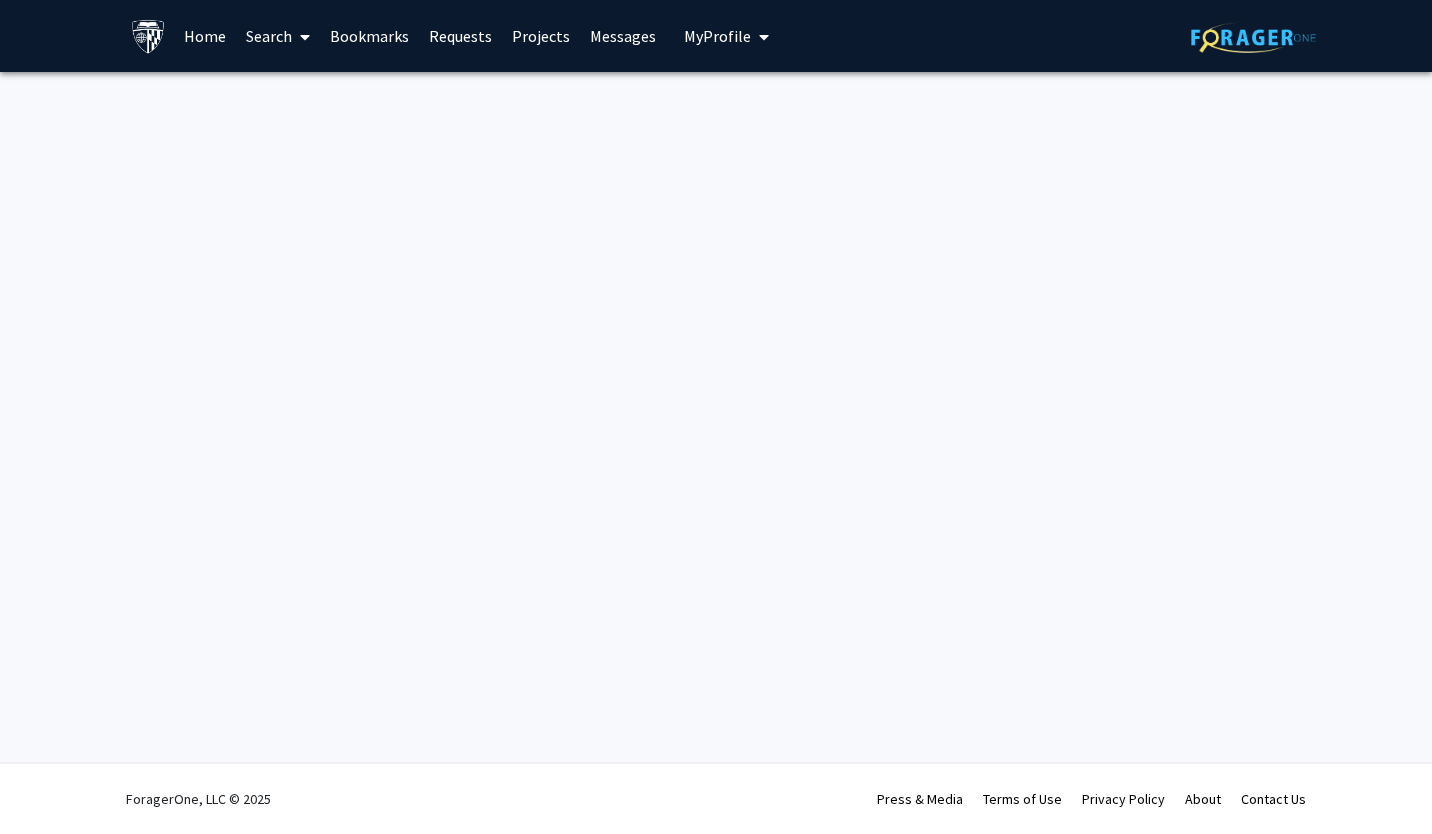 click on "Home" at bounding box center (205, 36) 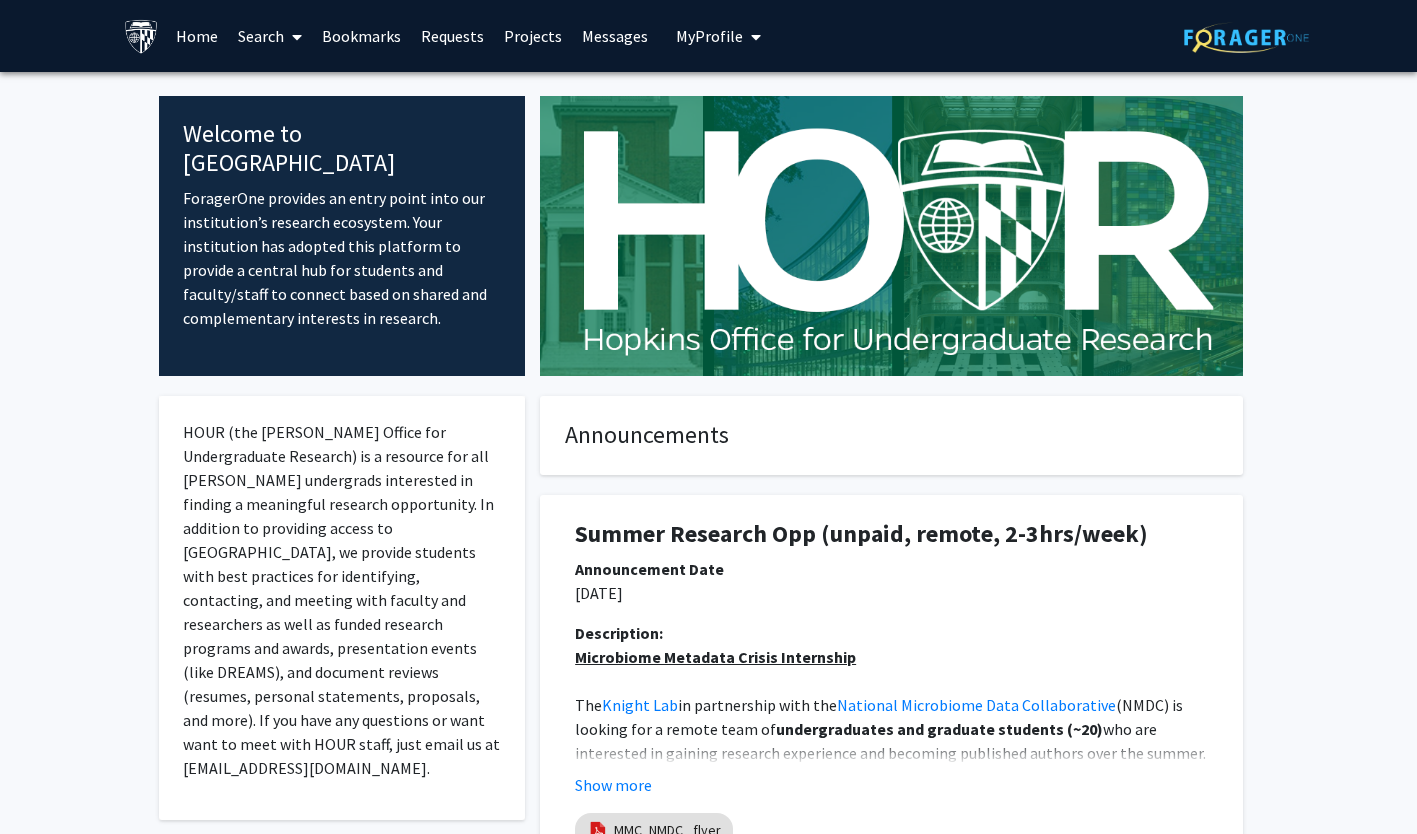 click on "Search" at bounding box center [270, 36] 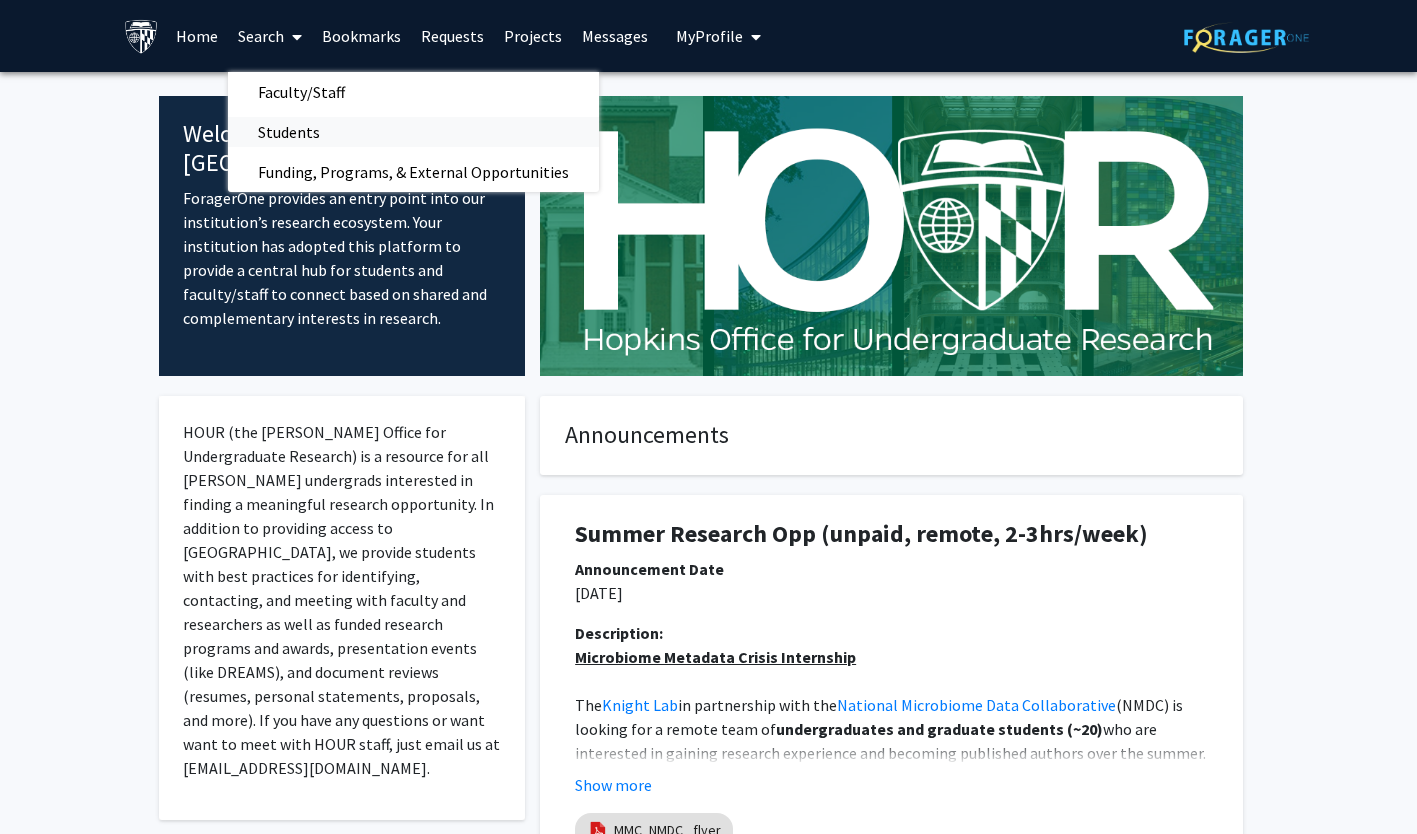 click on "Students" at bounding box center (289, 132) 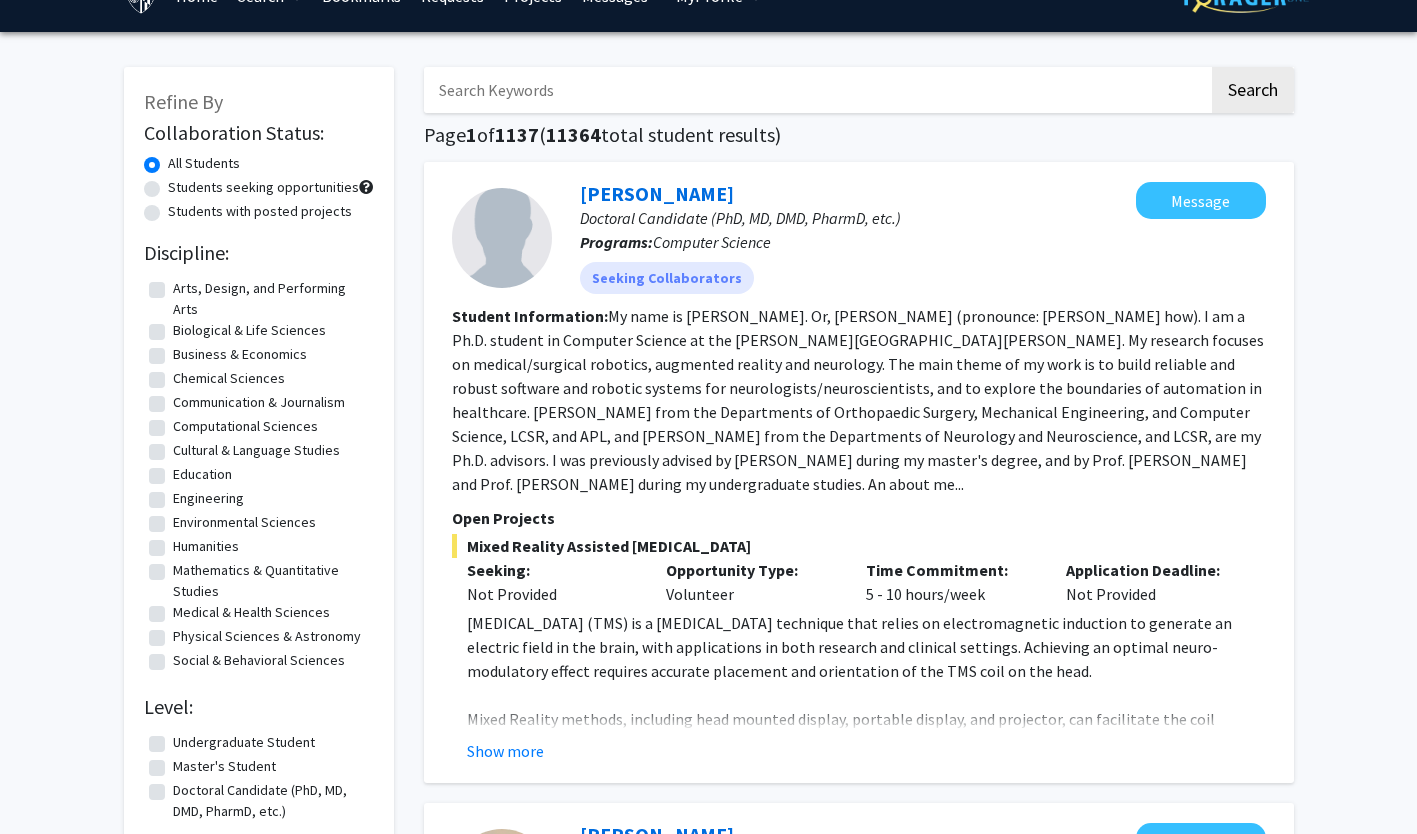scroll, scrollTop: 43, scrollLeft: 0, axis: vertical 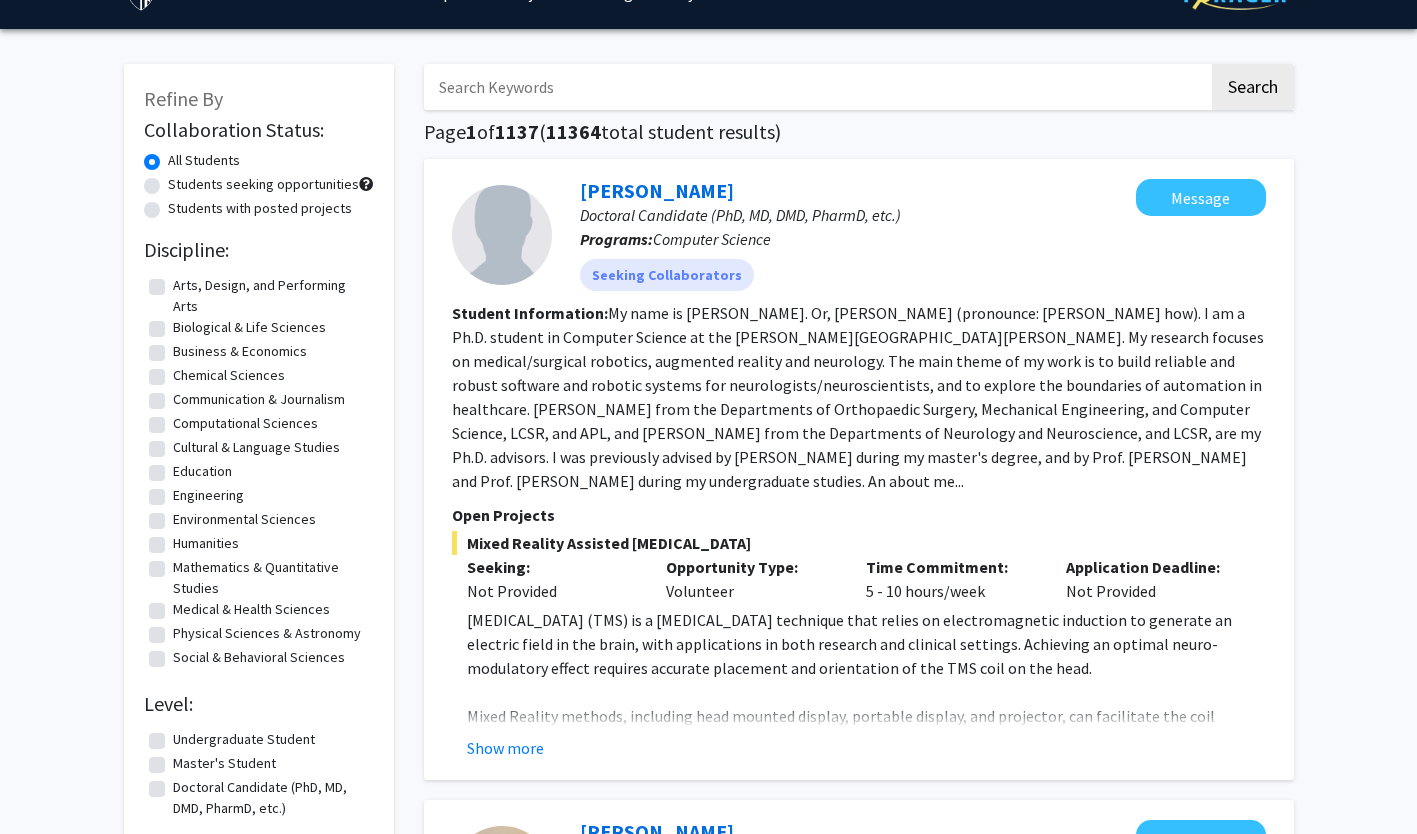 click on "Engineering" 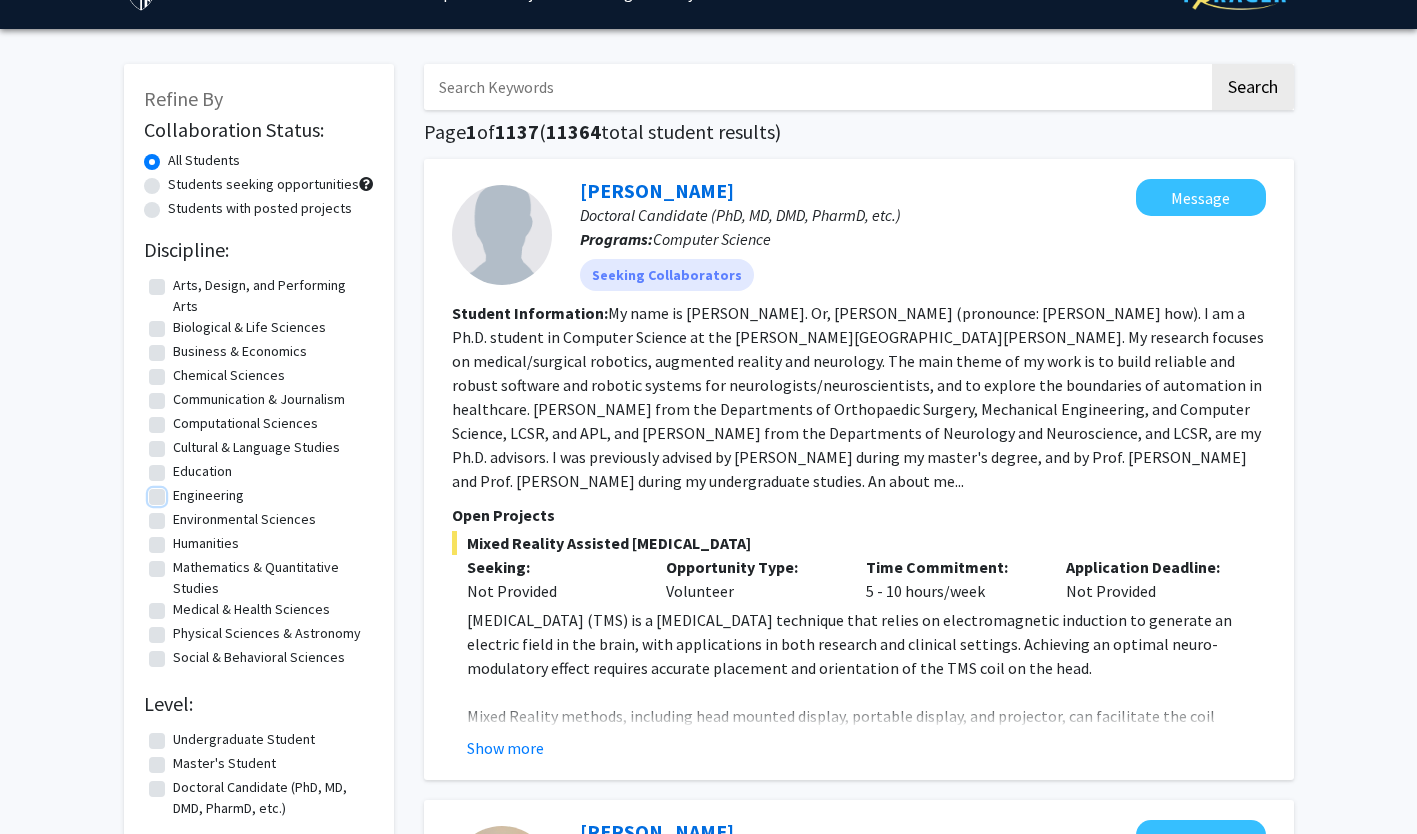 click on "Engineering" at bounding box center [179, 491] 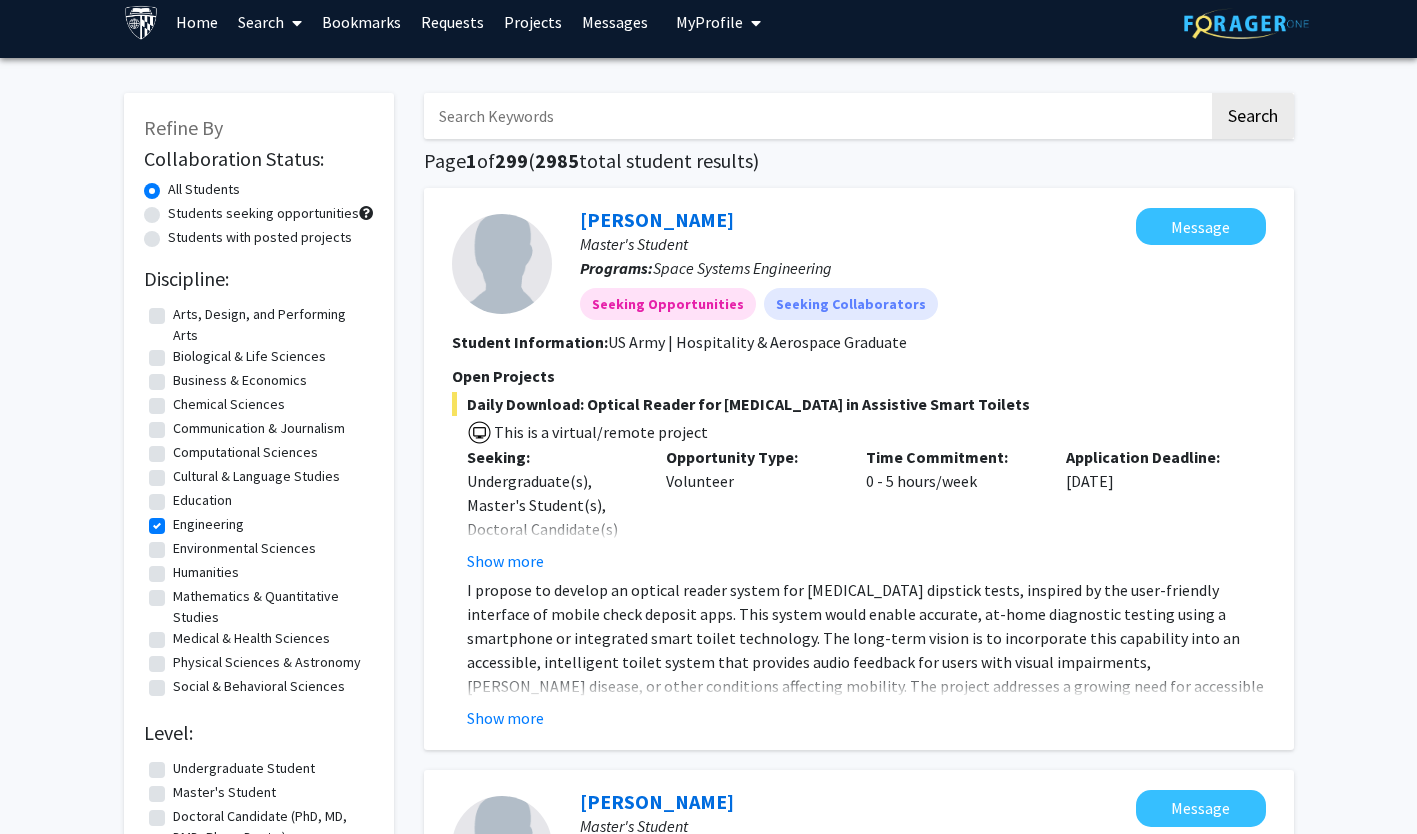 scroll, scrollTop: 15, scrollLeft: 0, axis: vertical 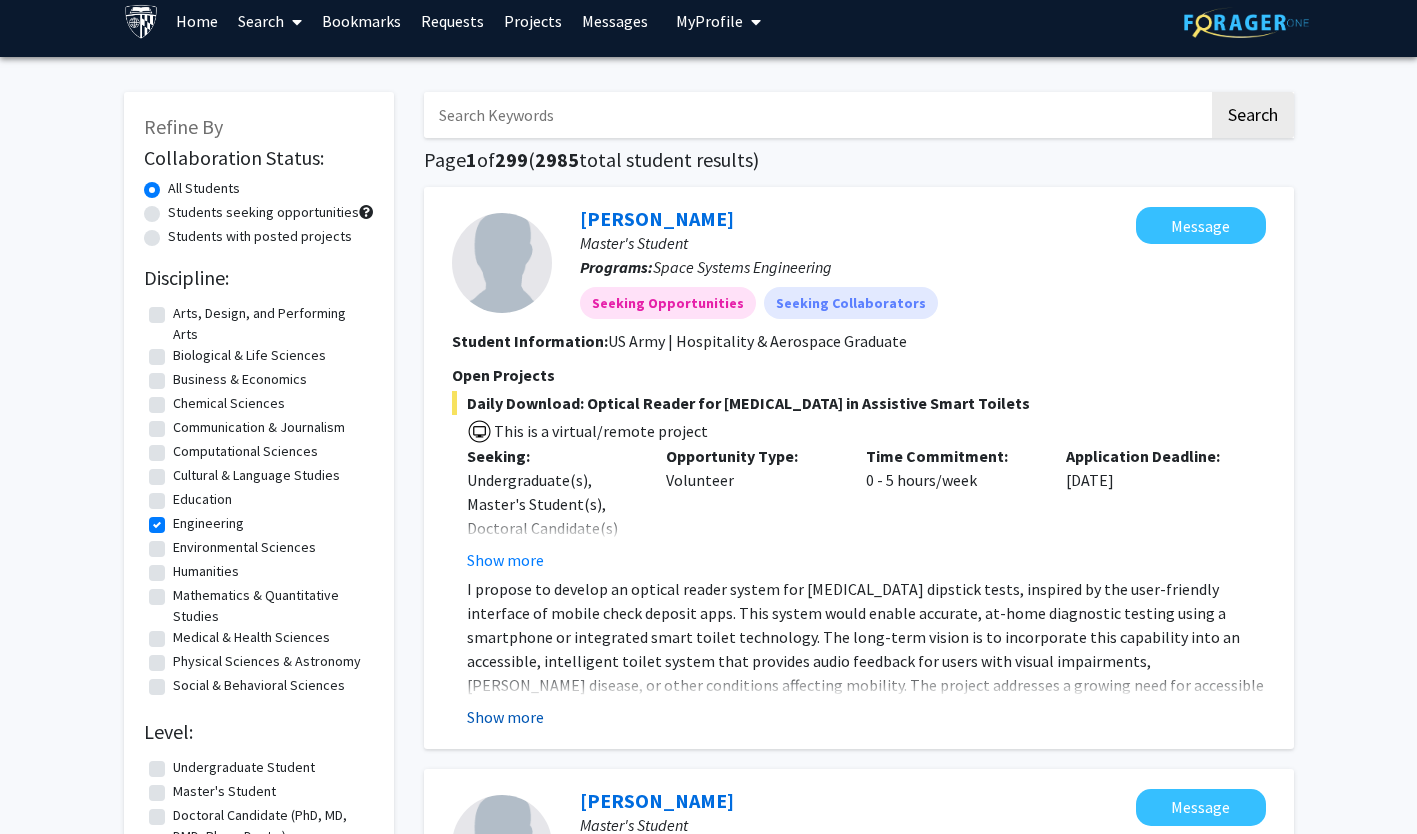 click on "Show more" 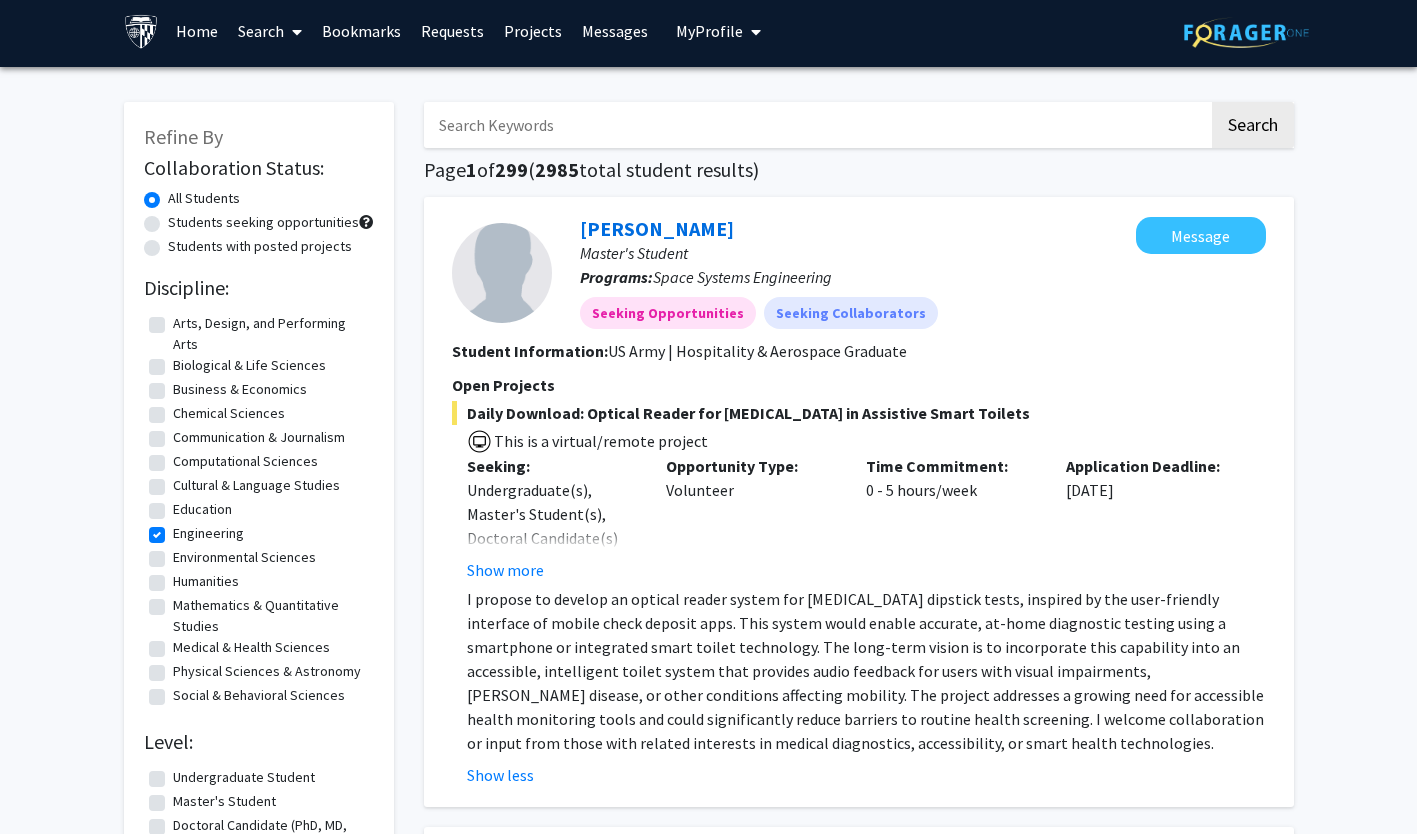 scroll, scrollTop: 0, scrollLeft: 0, axis: both 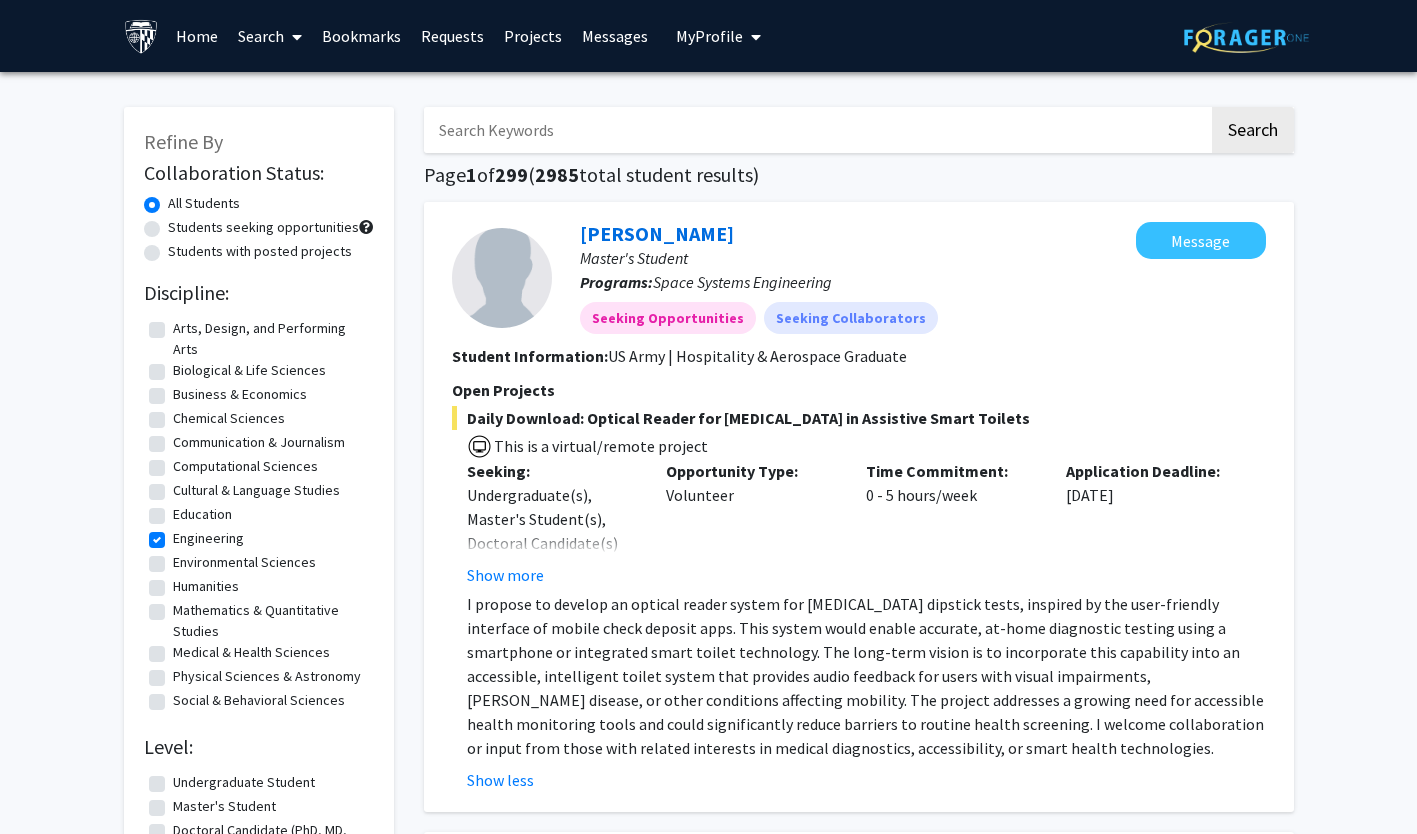 click on "Search" at bounding box center [270, 36] 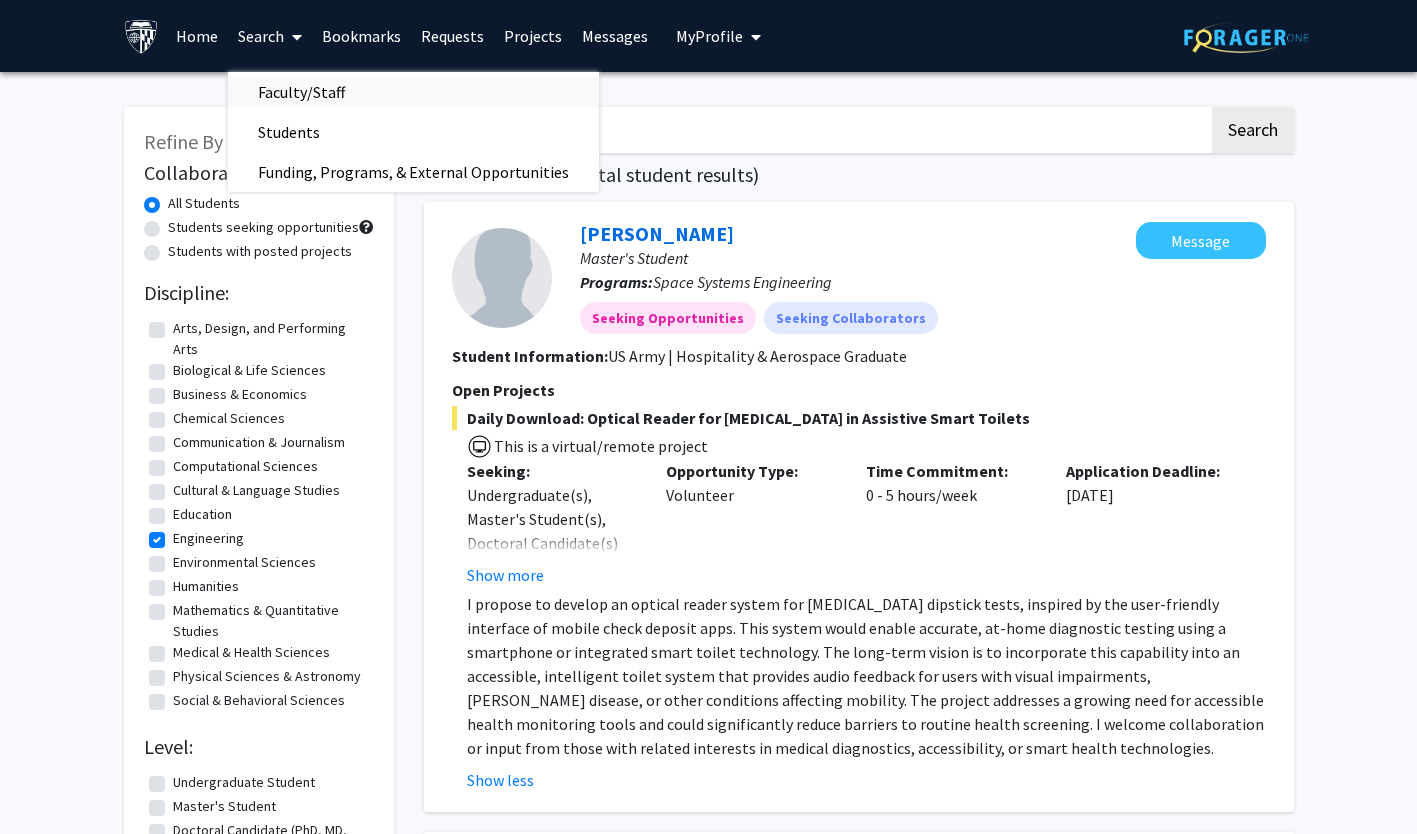 click on "Faculty/Staff" at bounding box center [301, 92] 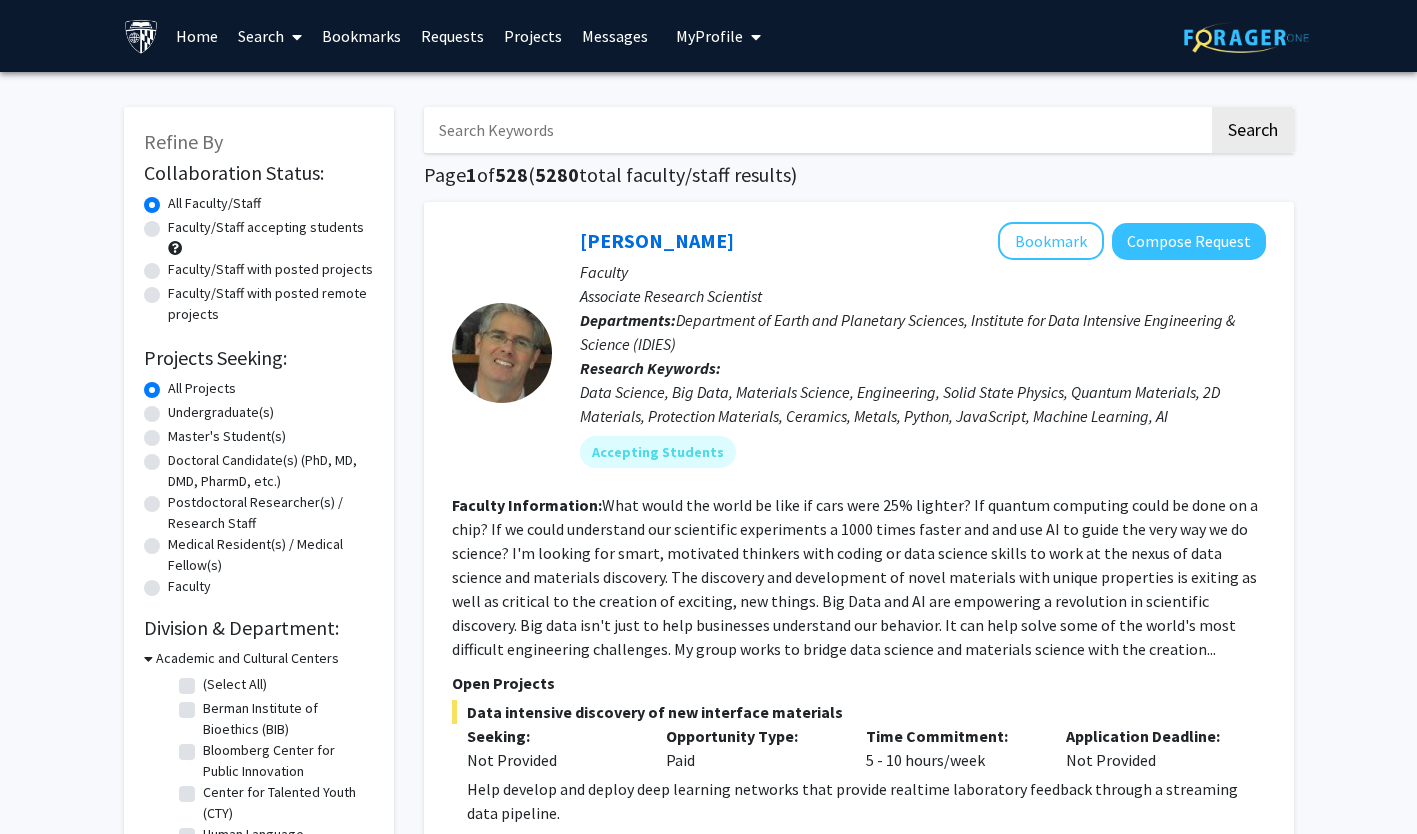 click on "Master's Student(s)" 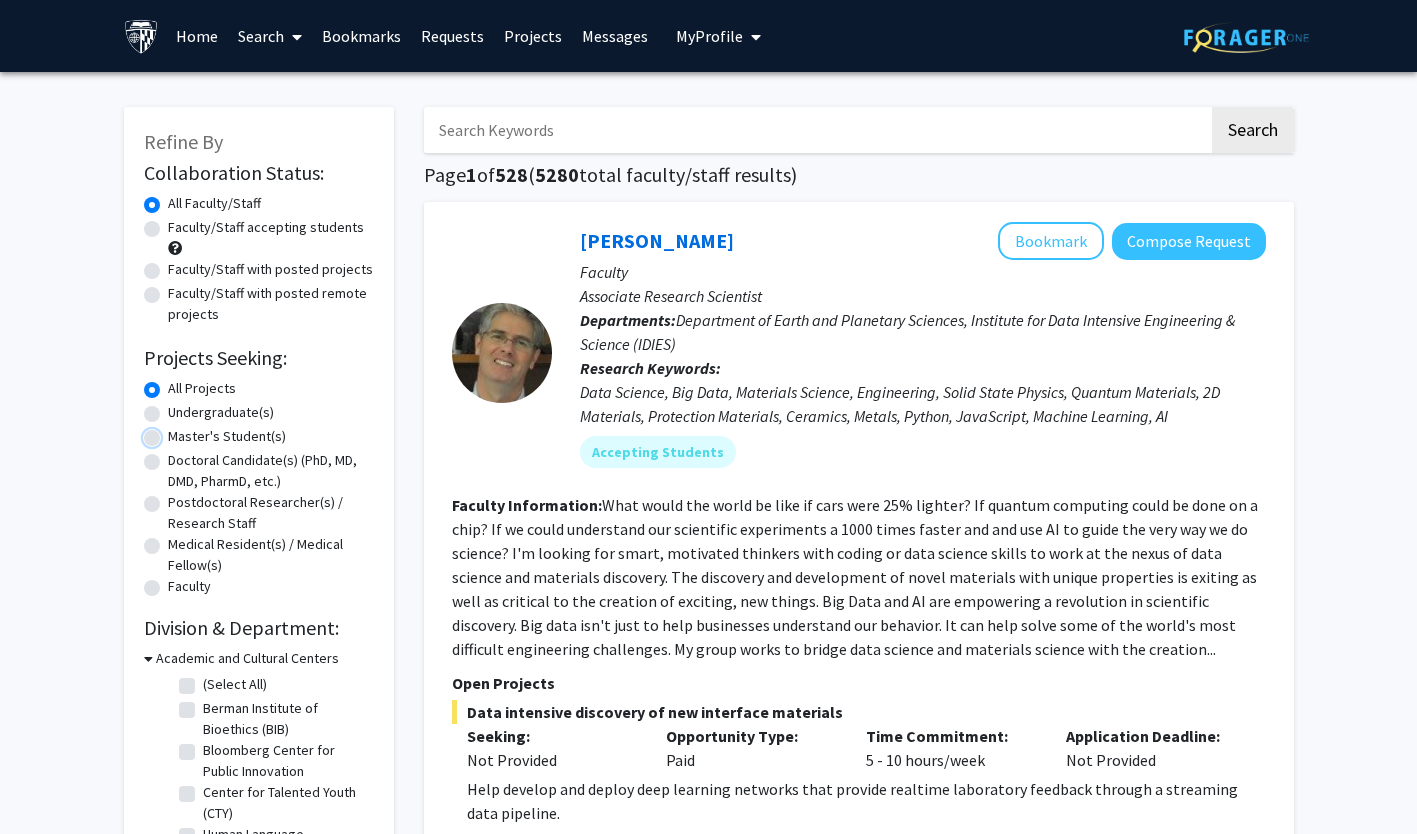 click on "Master's Student(s)" at bounding box center (174, 432) 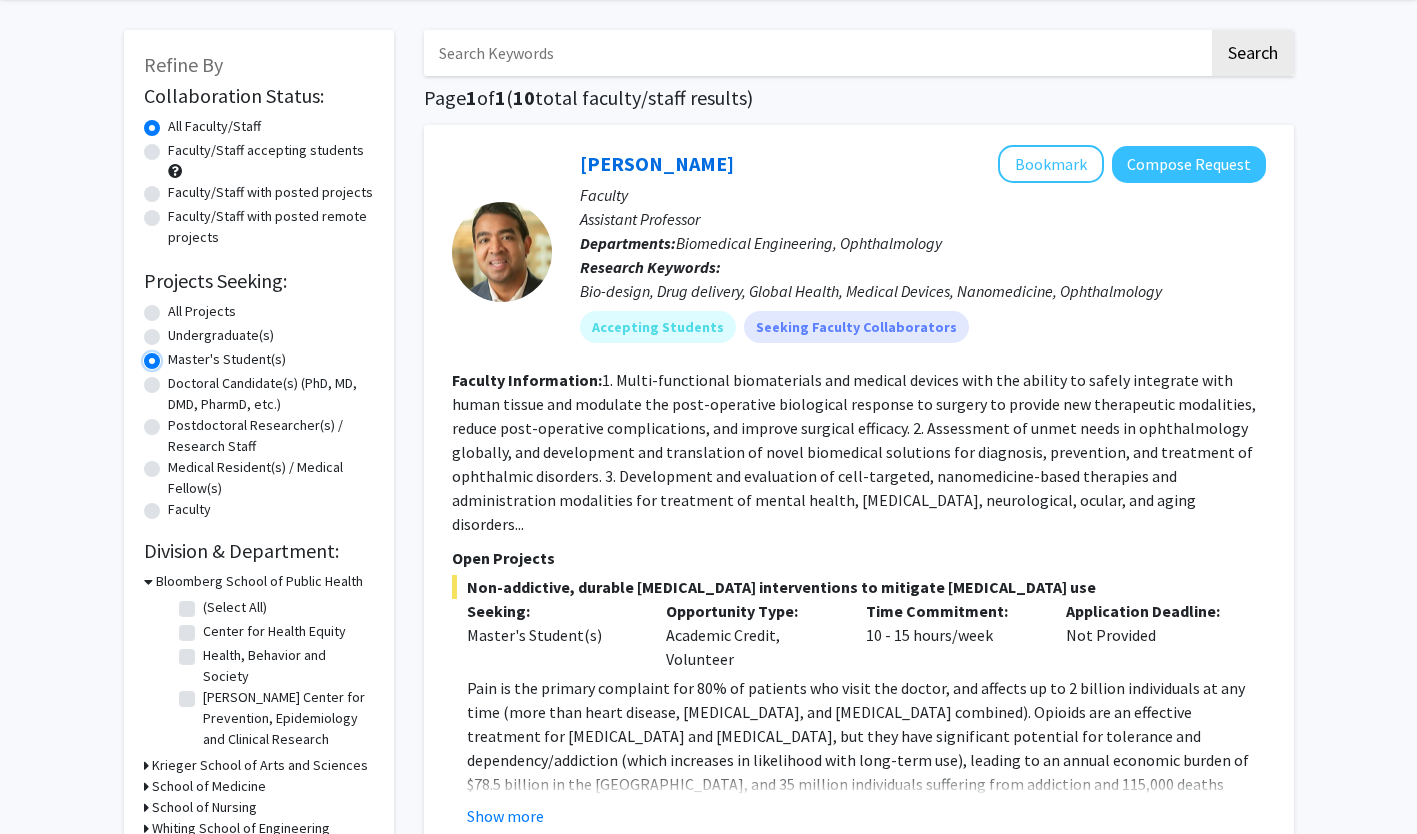 scroll, scrollTop: 78, scrollLeft: 0, axis: vertical 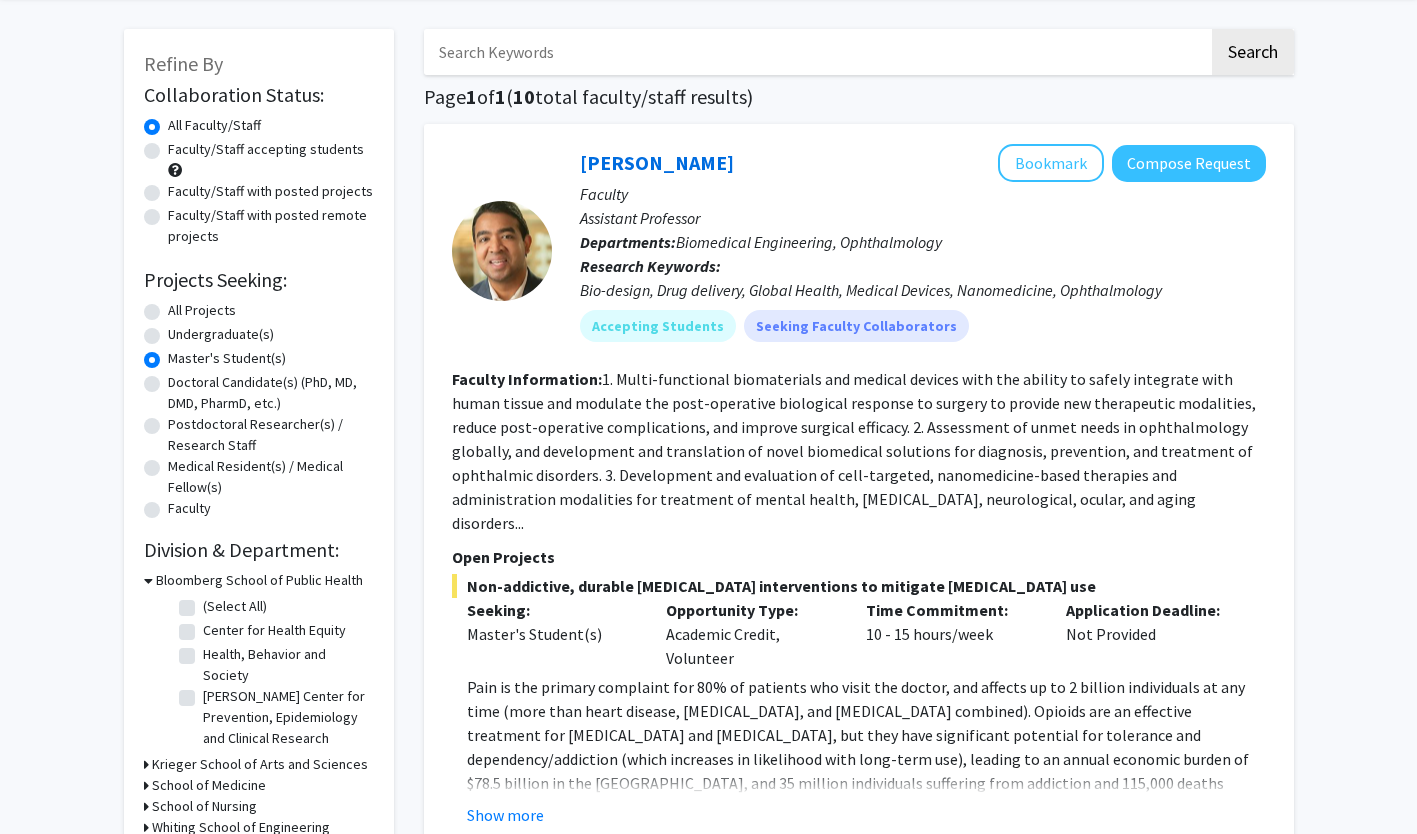 click on "Faculty/Staff with posted remote projects" 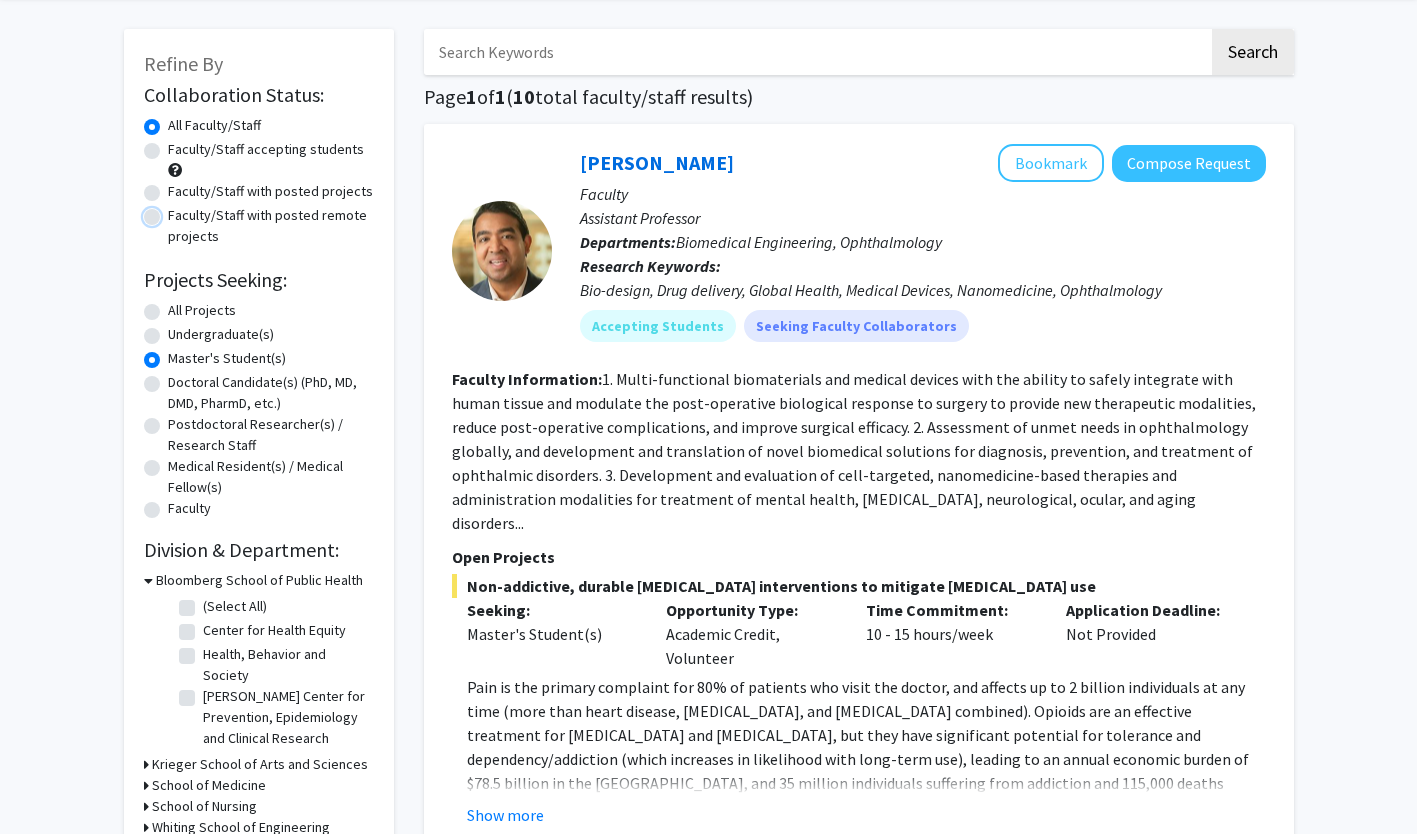 click on "Faculty/Staff with posted remote projects" at bounding box center [174, 211] 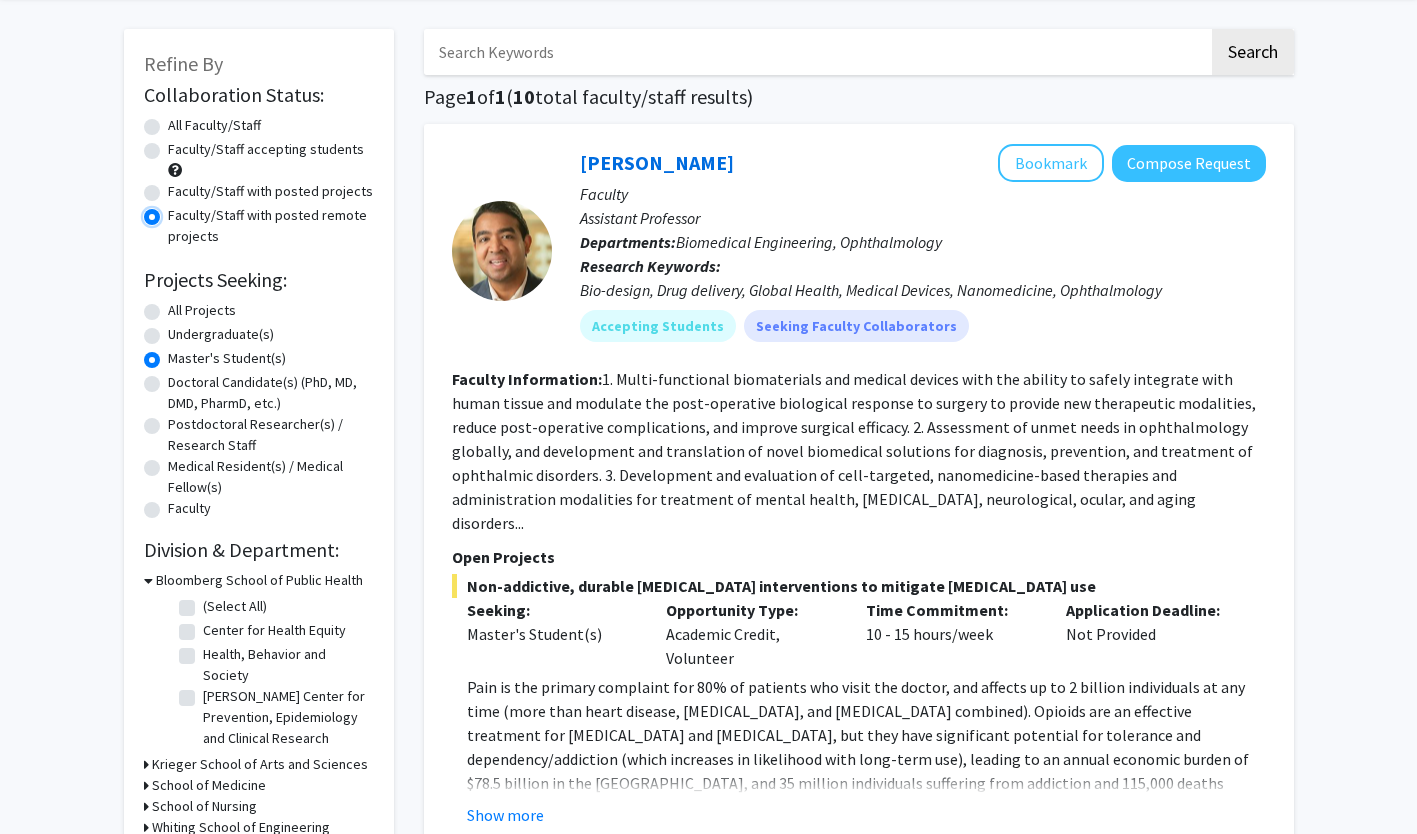 scroll, scrollTop: 0, scrollLeft: 0, axis: both 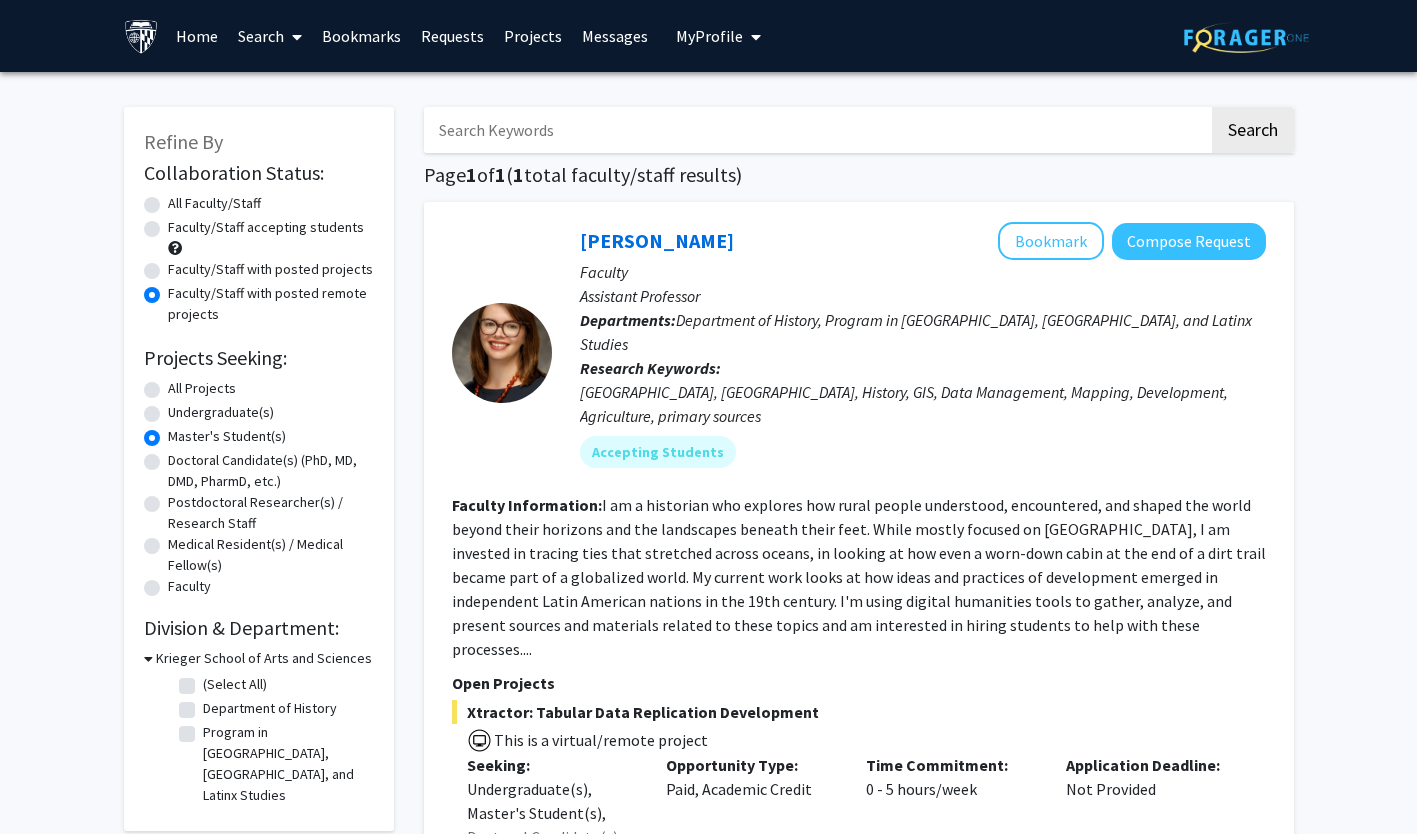 click on "Krieger School of Arts and Sciences" at bounding box center (264, 658) 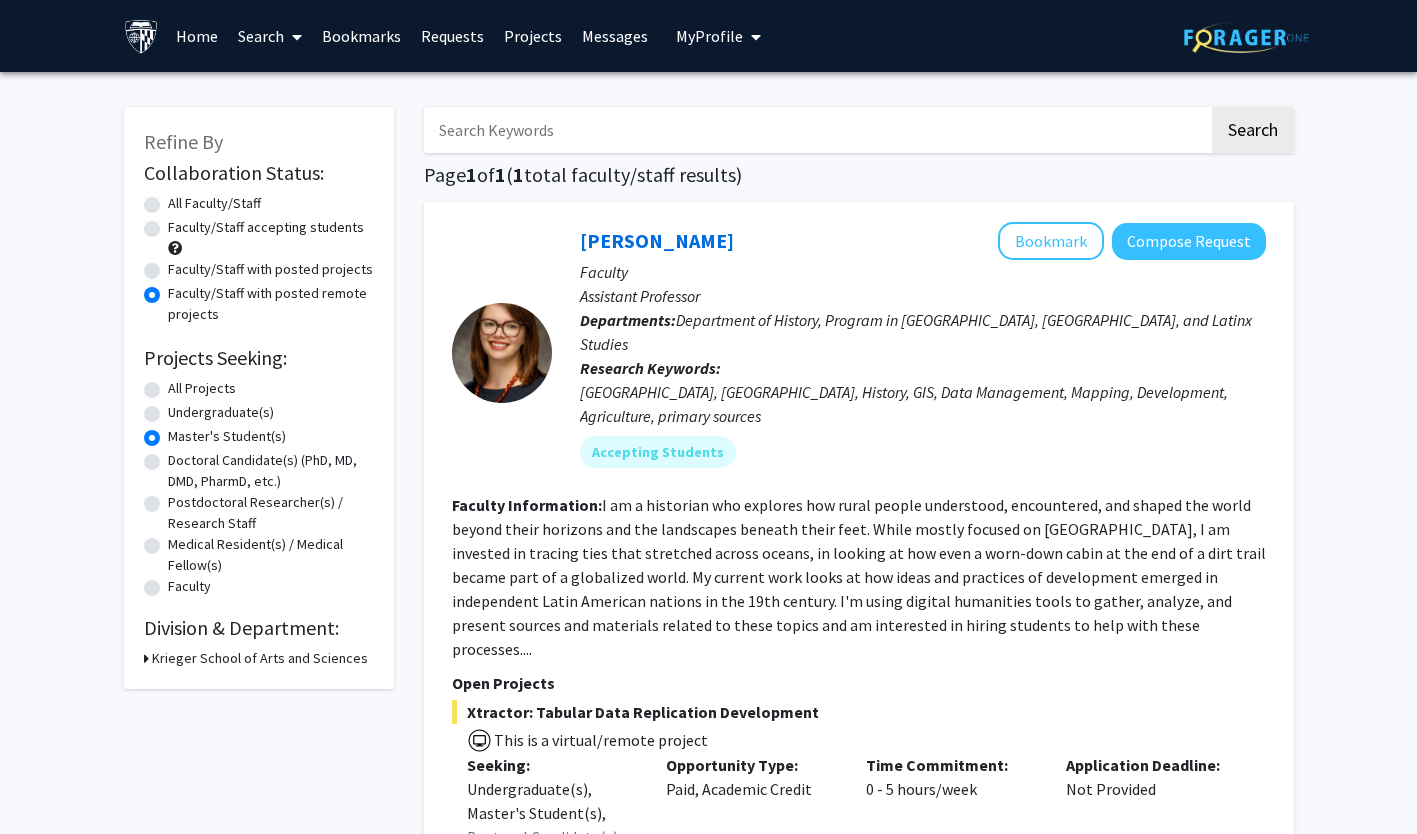 click on "Krieger School of Arts and Sciences" at bounding box center (260, 658) 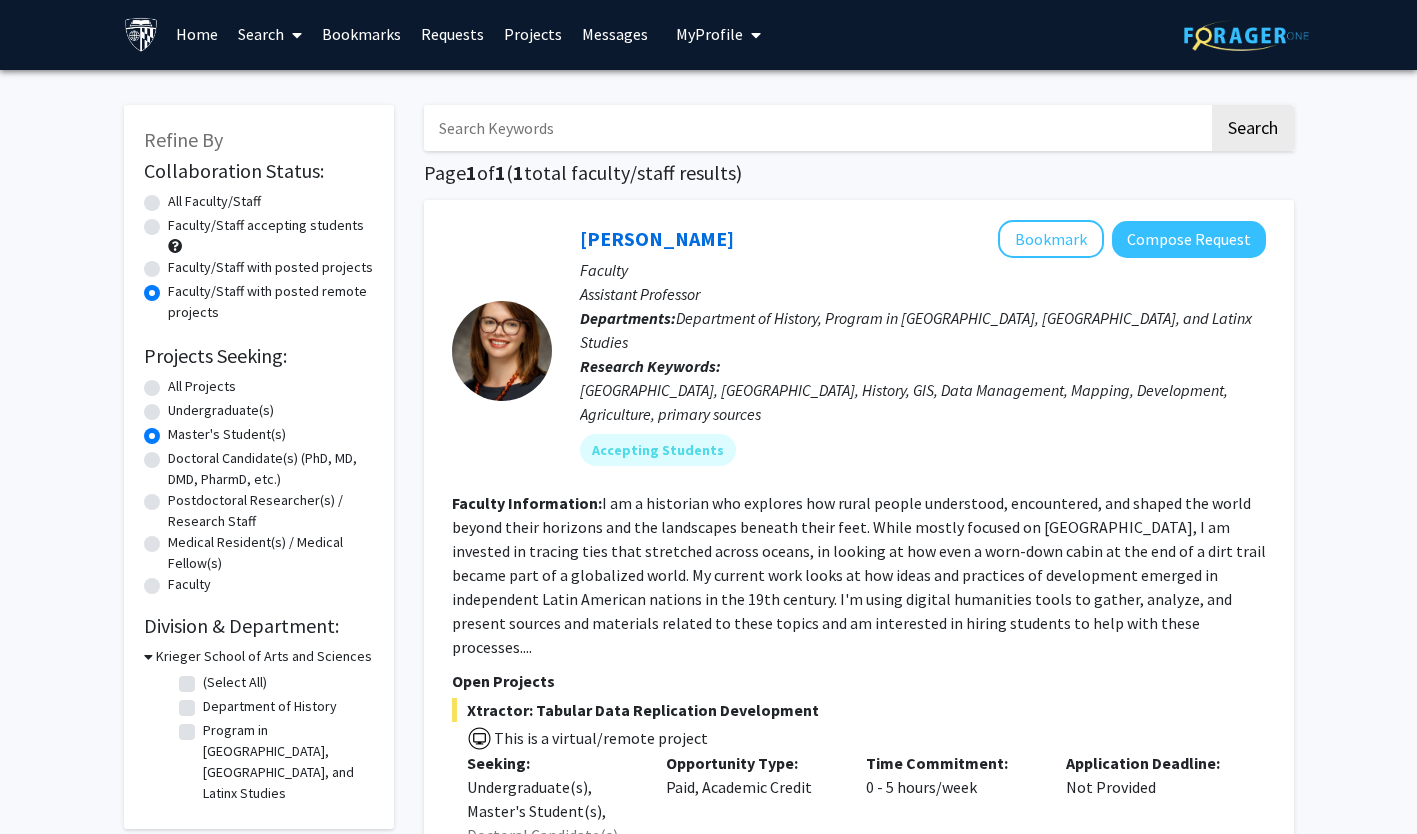 scroll, scrollTop: 0, scrollLeft: 0, axis: both 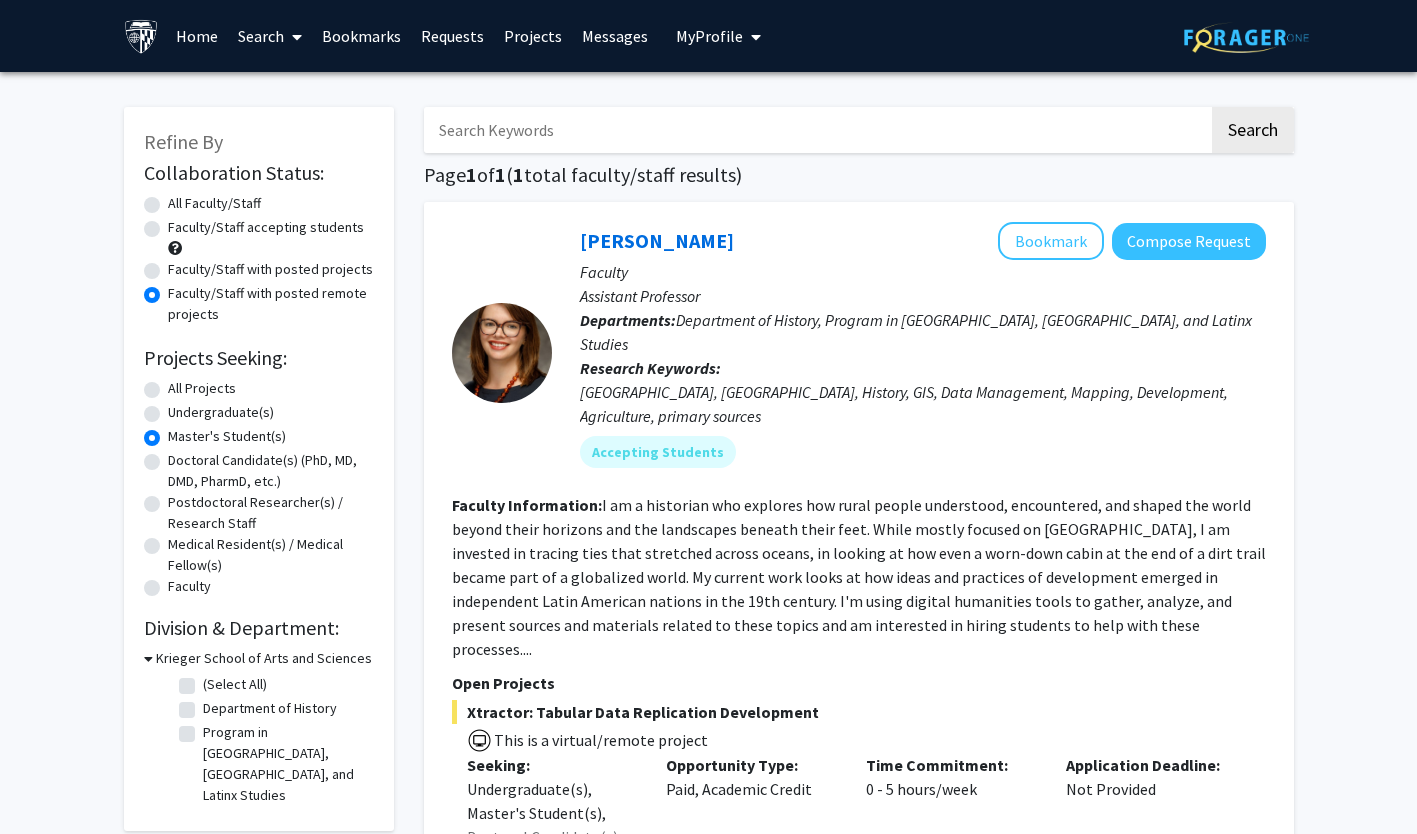 click on "All Faculty/Staff" 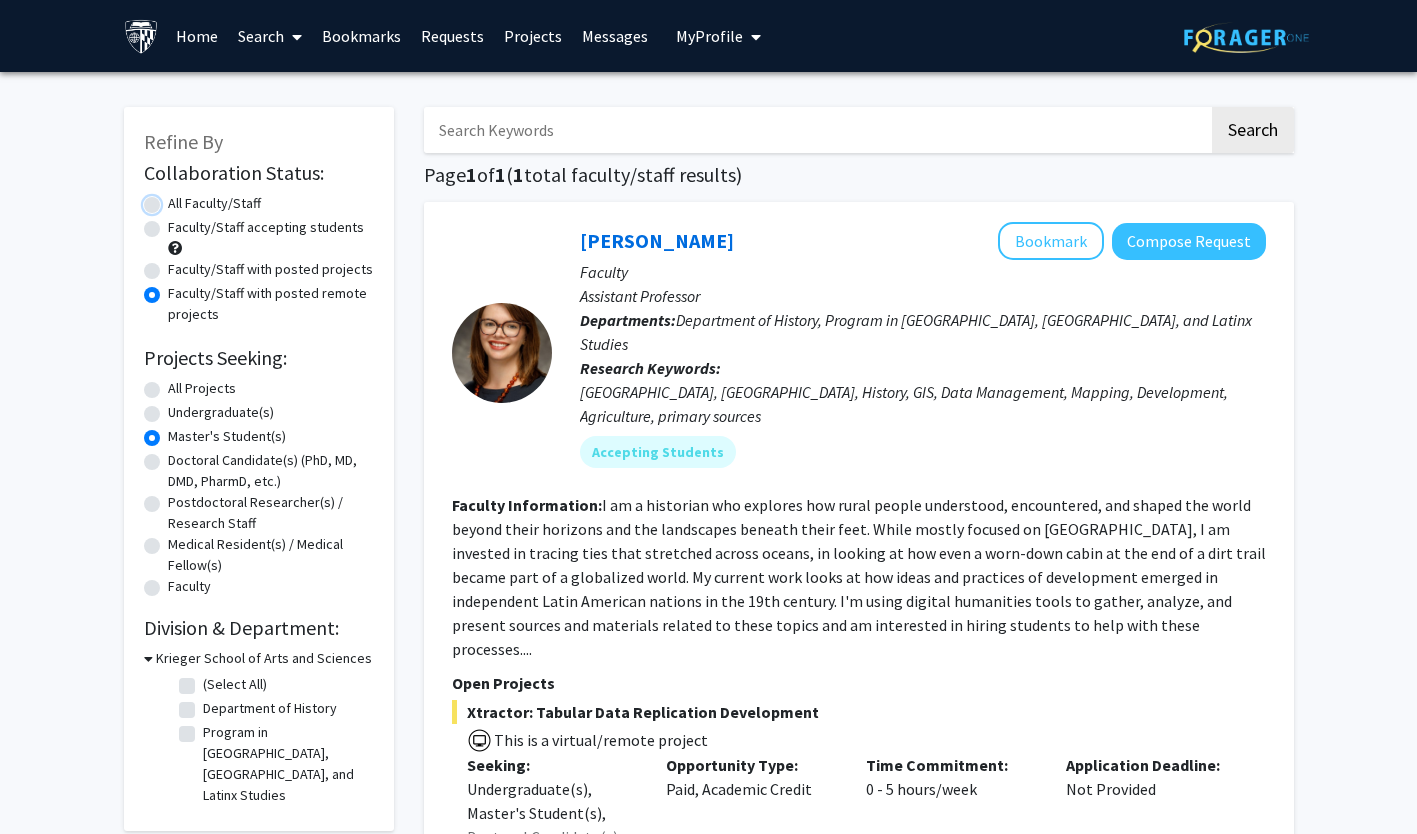 click on "All Faculty/Staff" at bounding box center [174, 199] 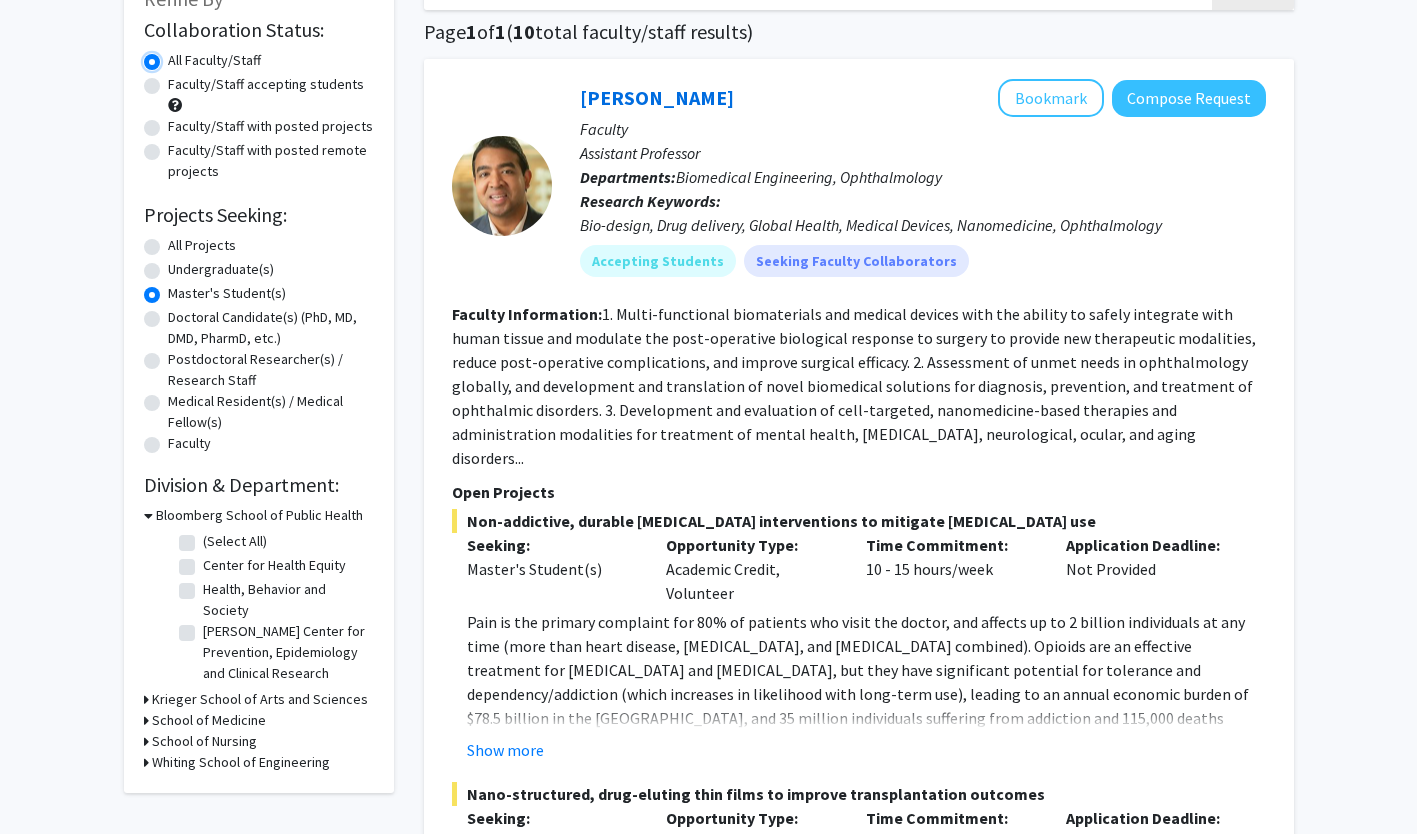 scroll, scrollTop: 149, scrollLeft: 0, axis: vertical 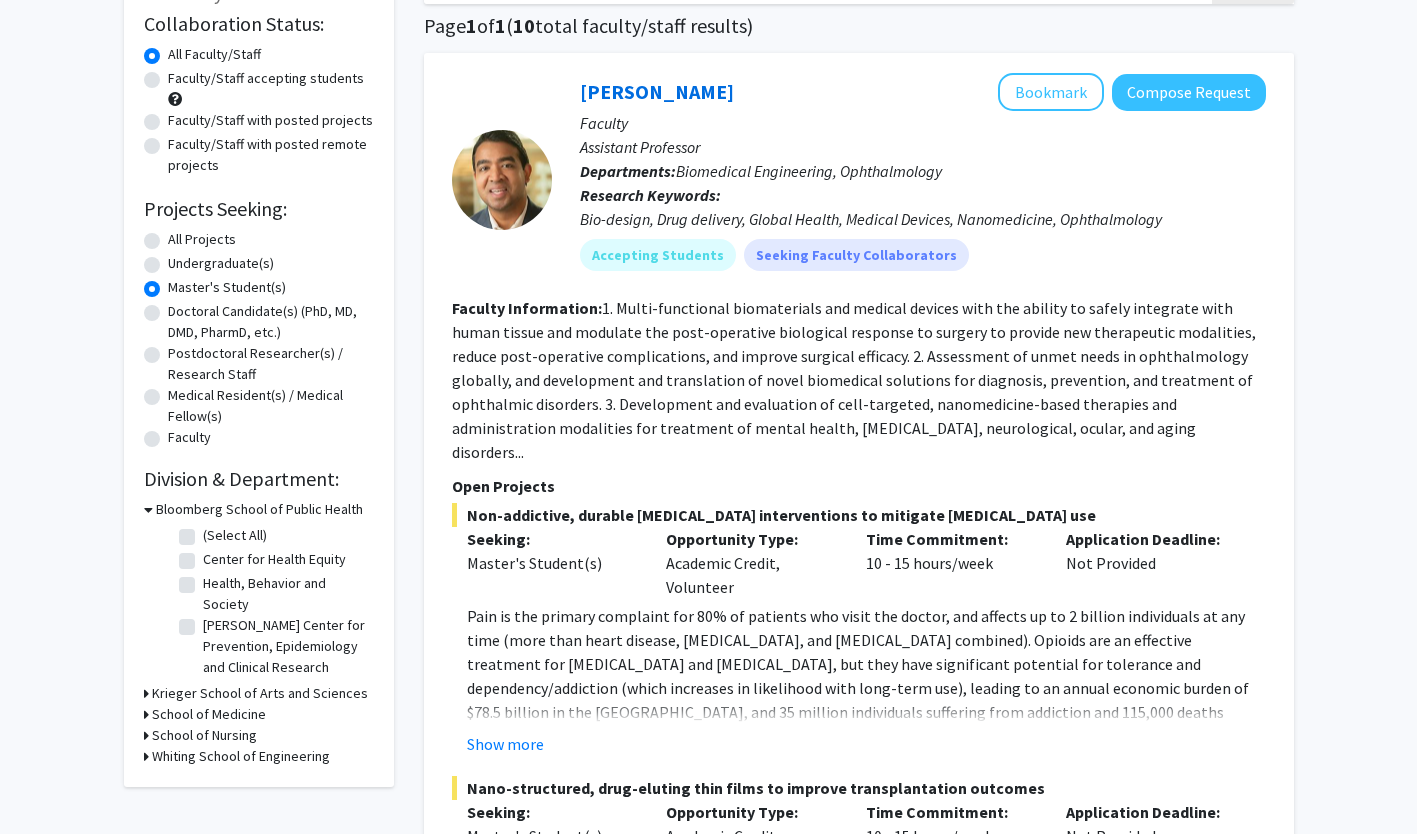 click on "Whiting School of Engineering" at bounding box center [241, 756] 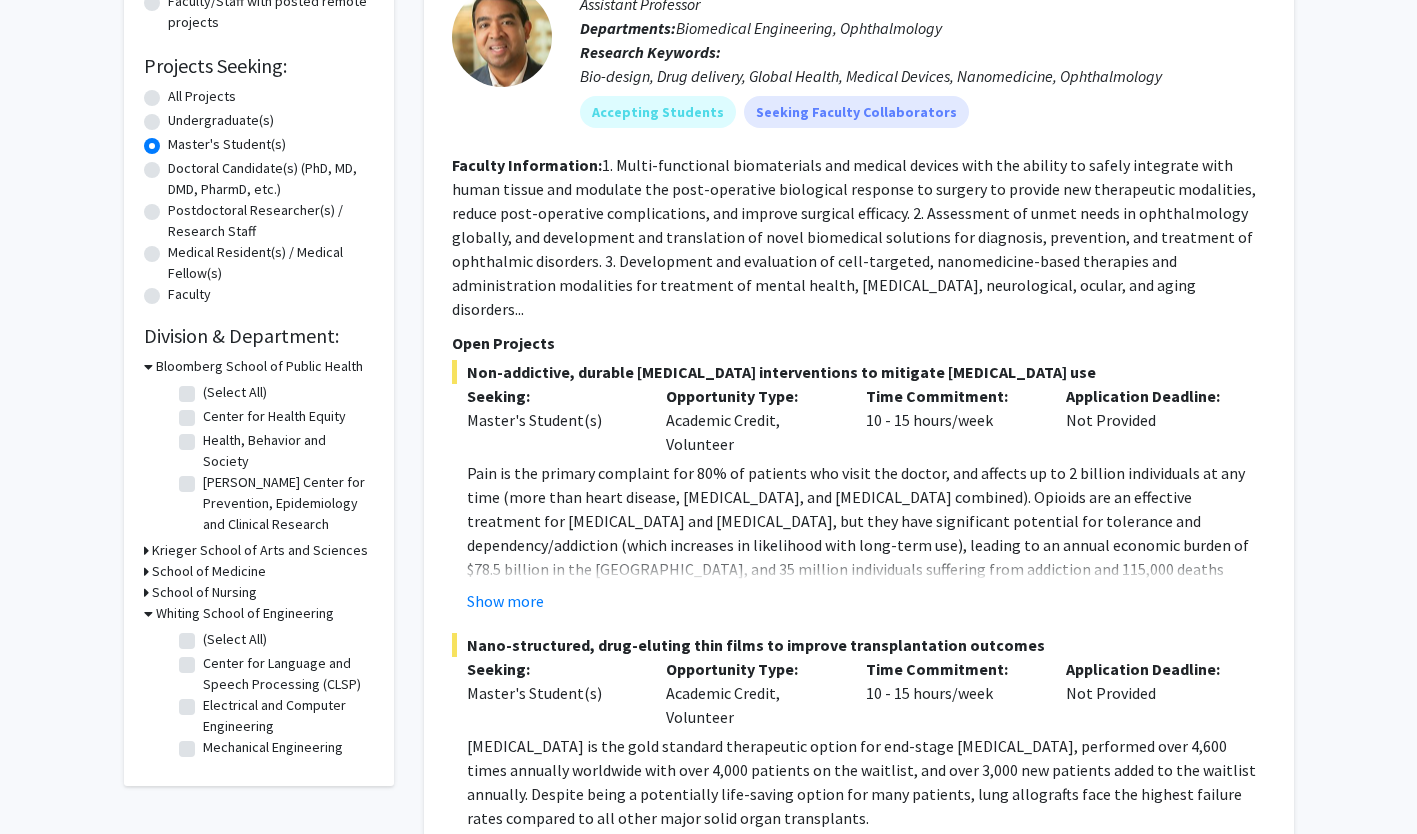 scroll, scrollTop: 293, scrollLeft: 0, axis: vertical 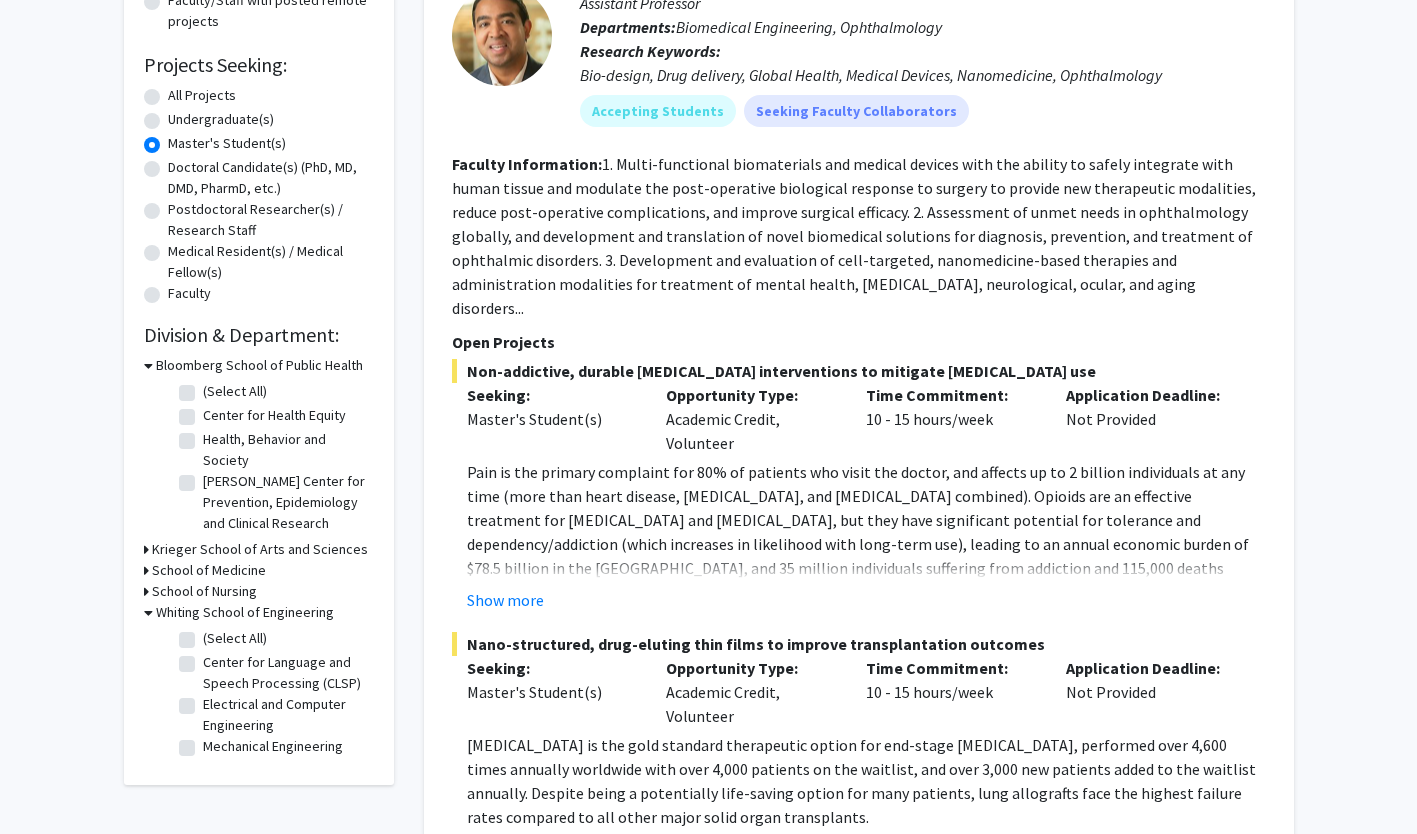 click on "Electrical and Computer Engineering" 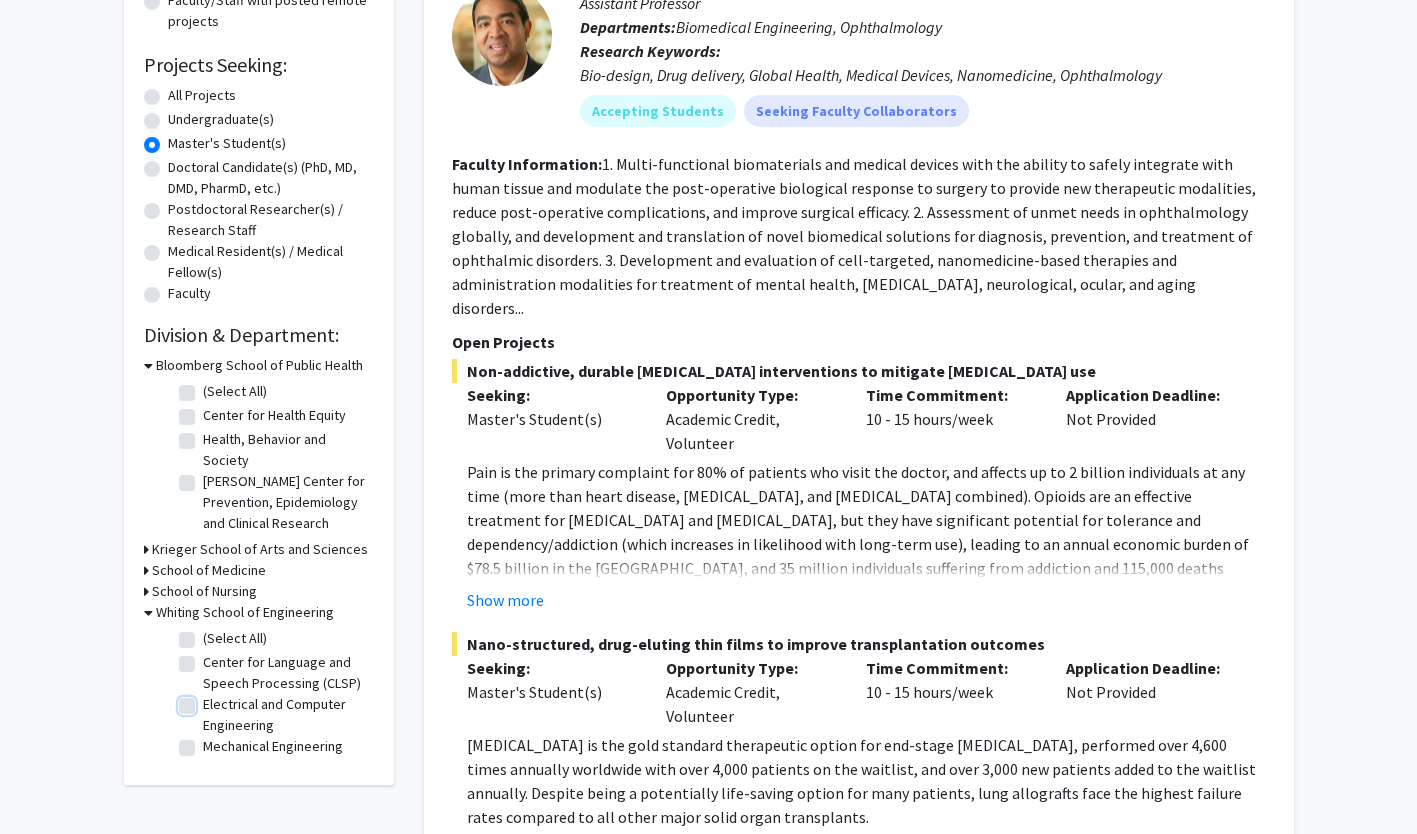 click on "Electrical and Computer Engineering" at bounding box center (209, 700) 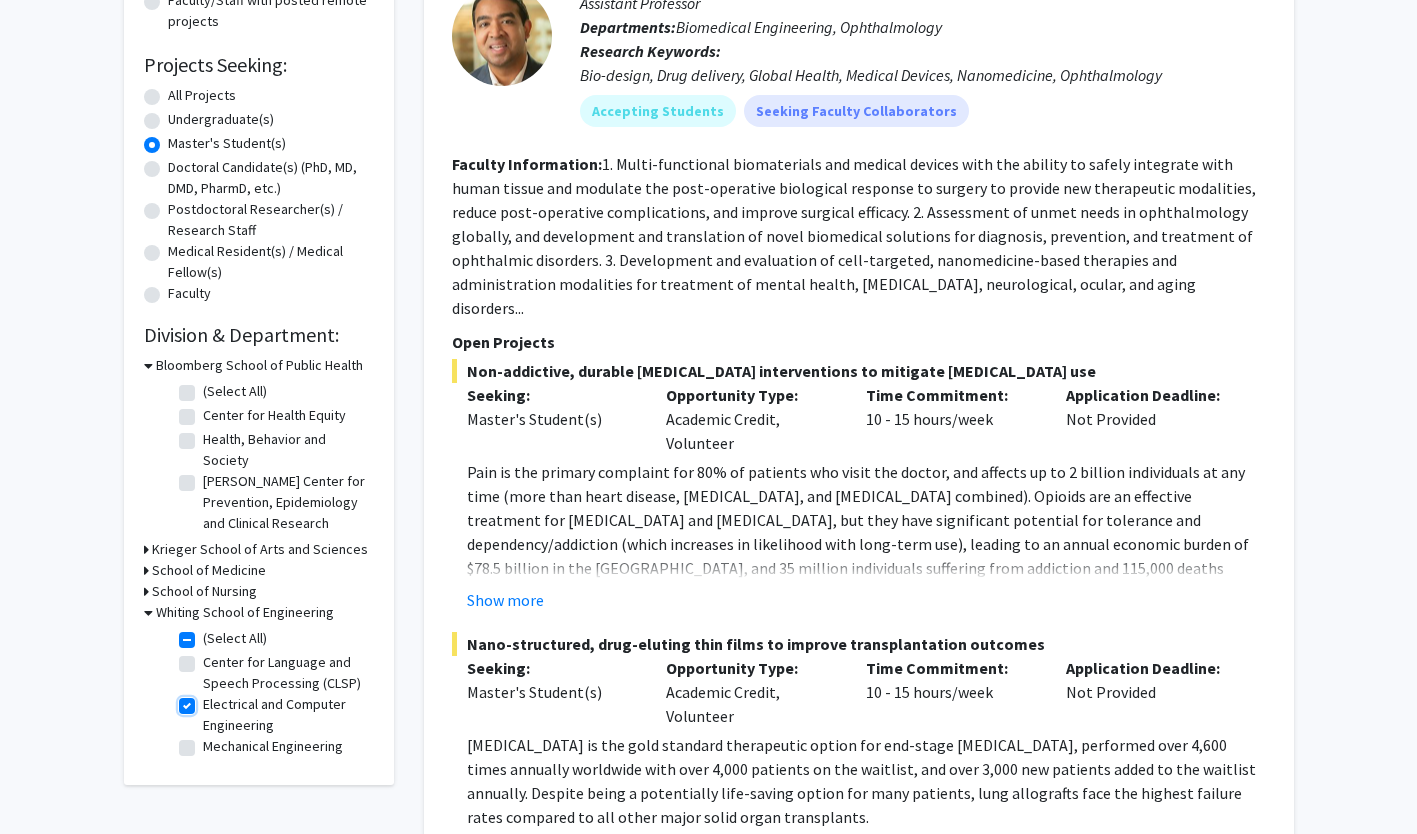 checkbox on "true" 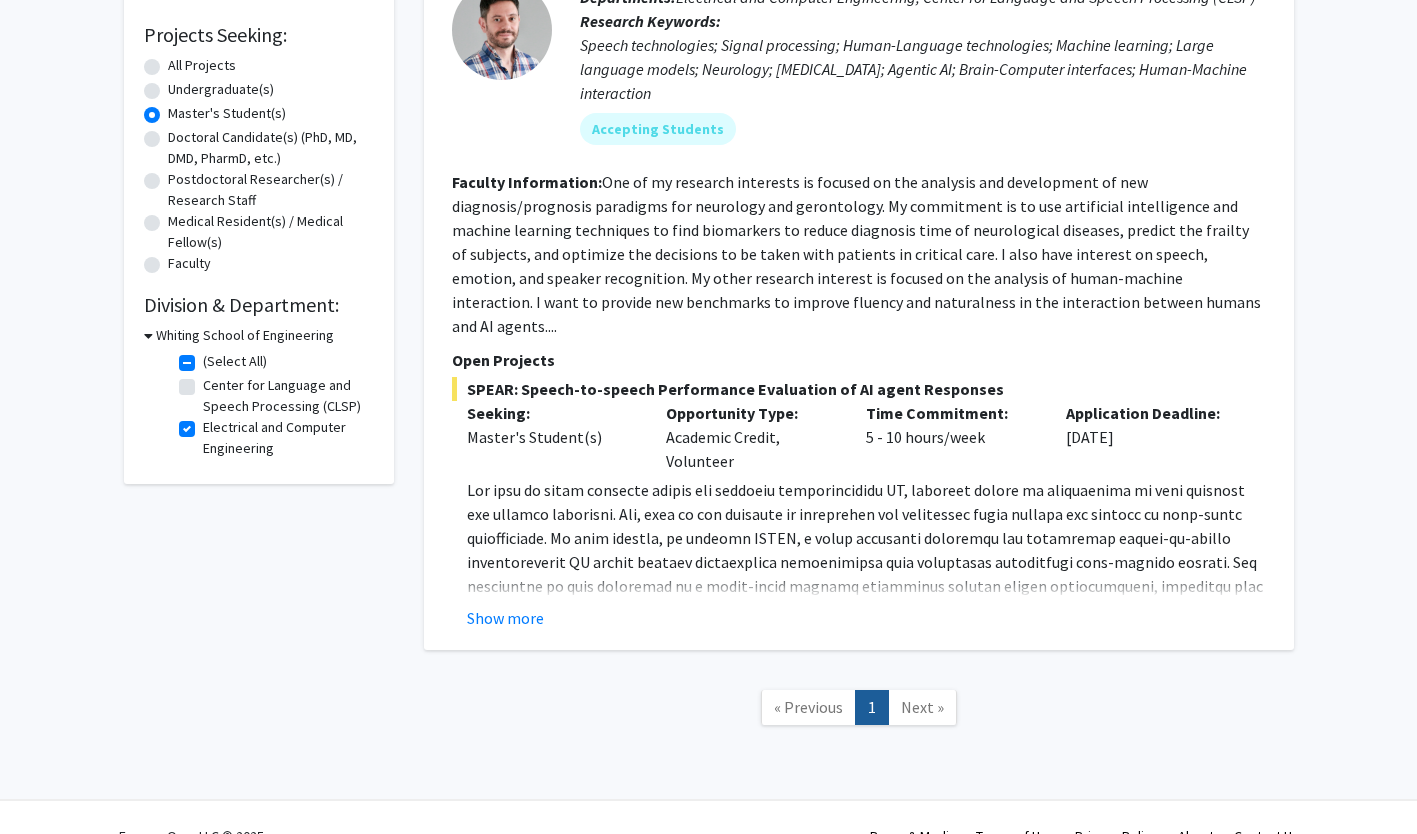 scroll, scrollTop: 336, scrollLeft: 0, axis: vertical 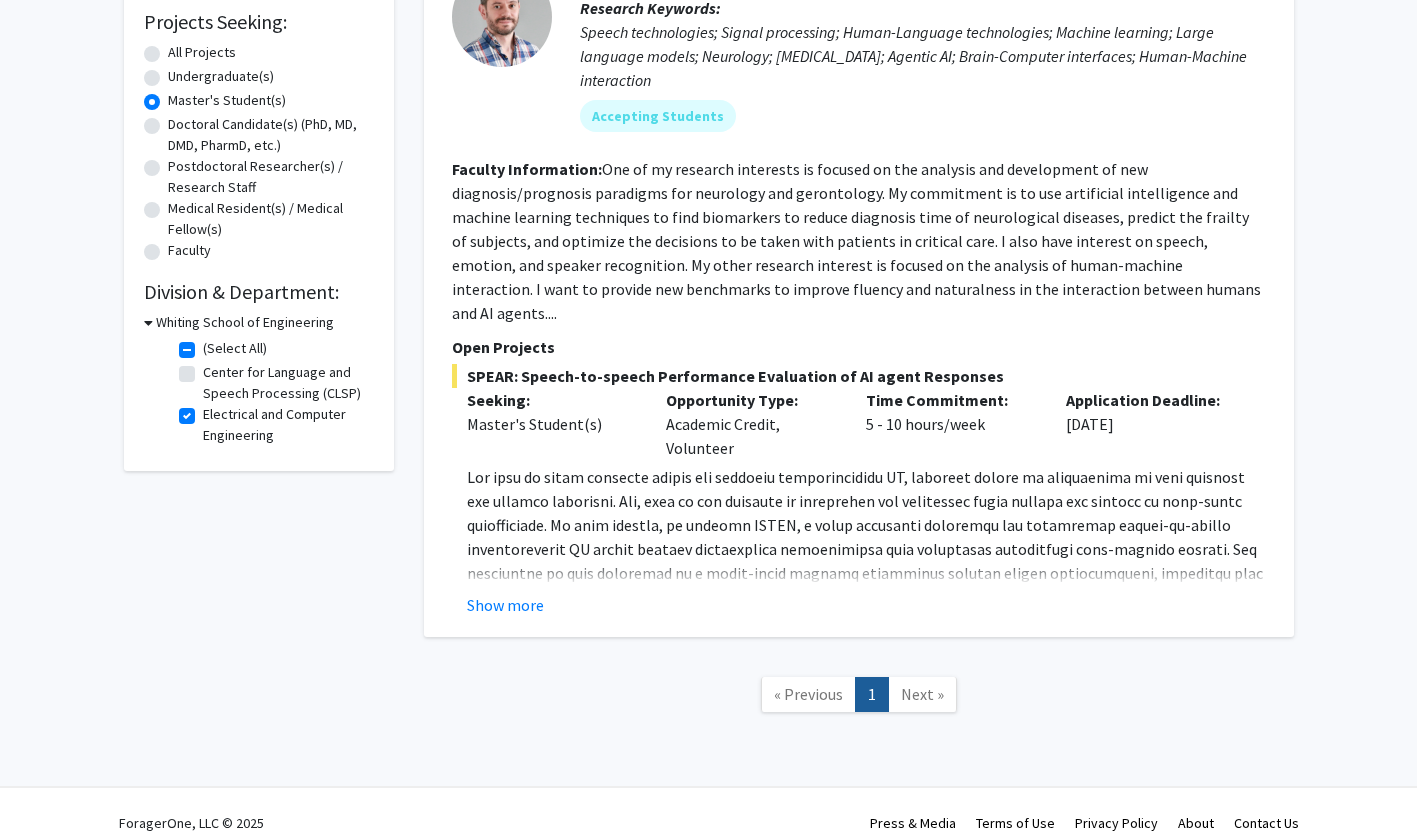 click on "Electrical and Computer Engineering" 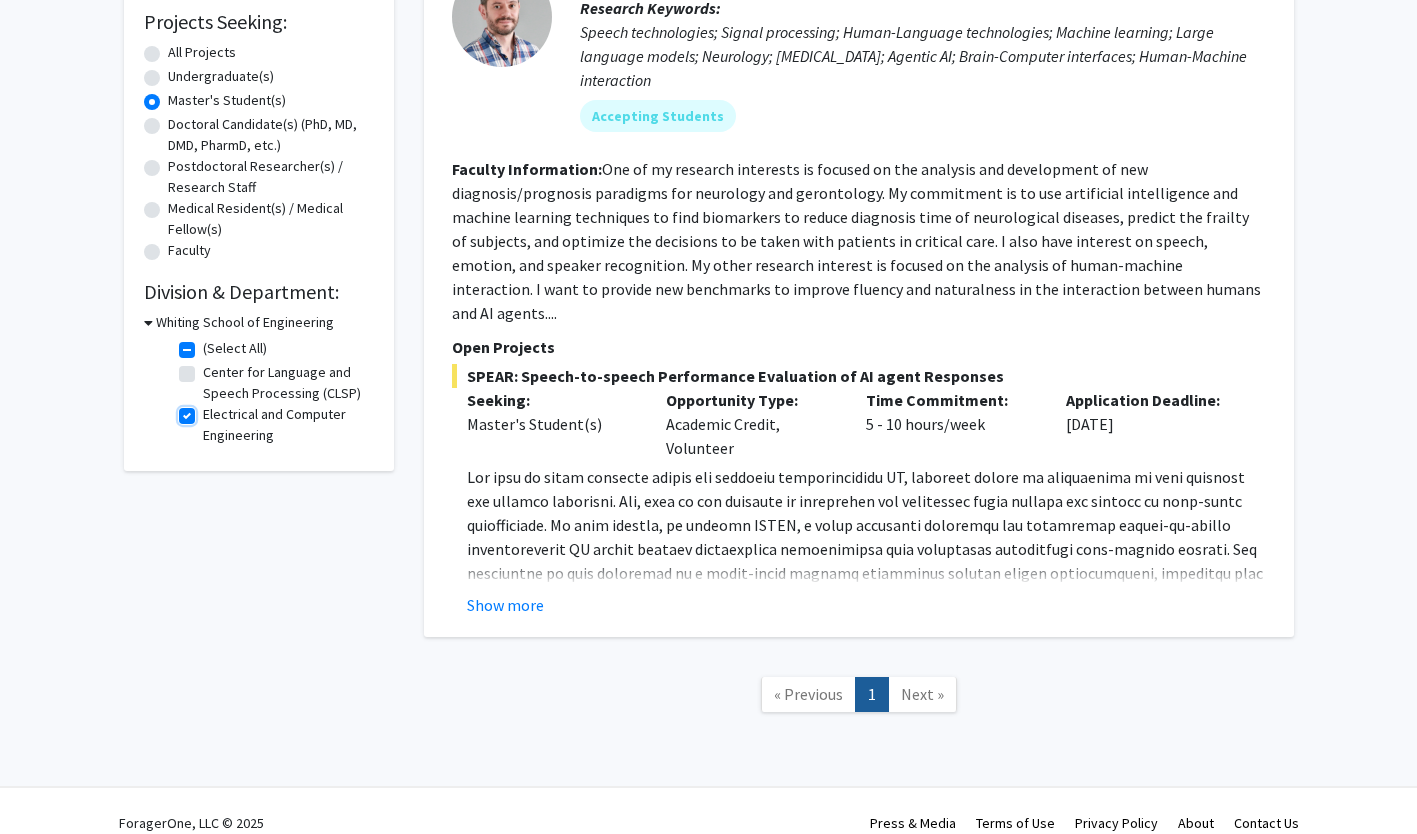 click on "Electrical and Computer Engineering" at bounding box center (209, 410) 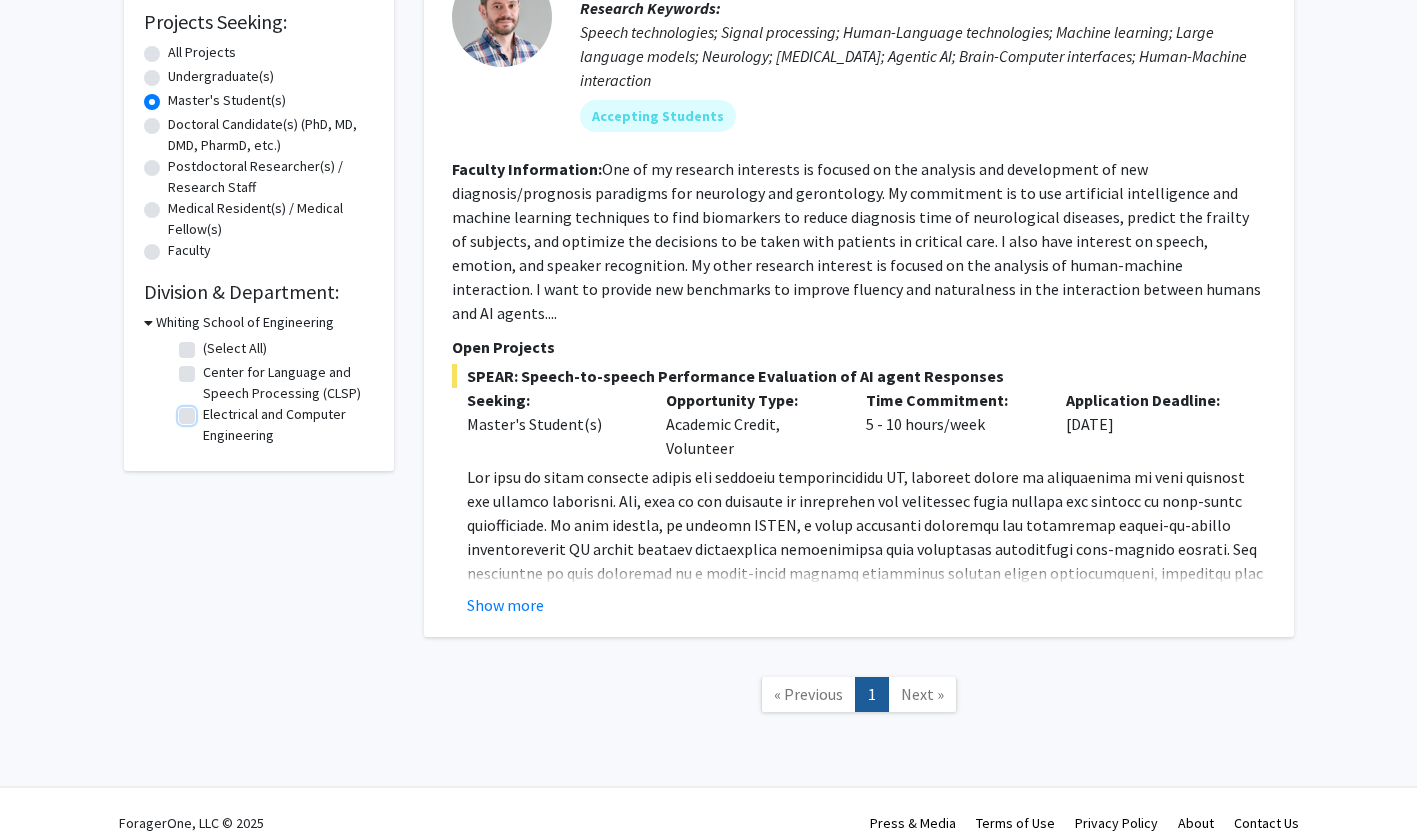checkbox on "false" 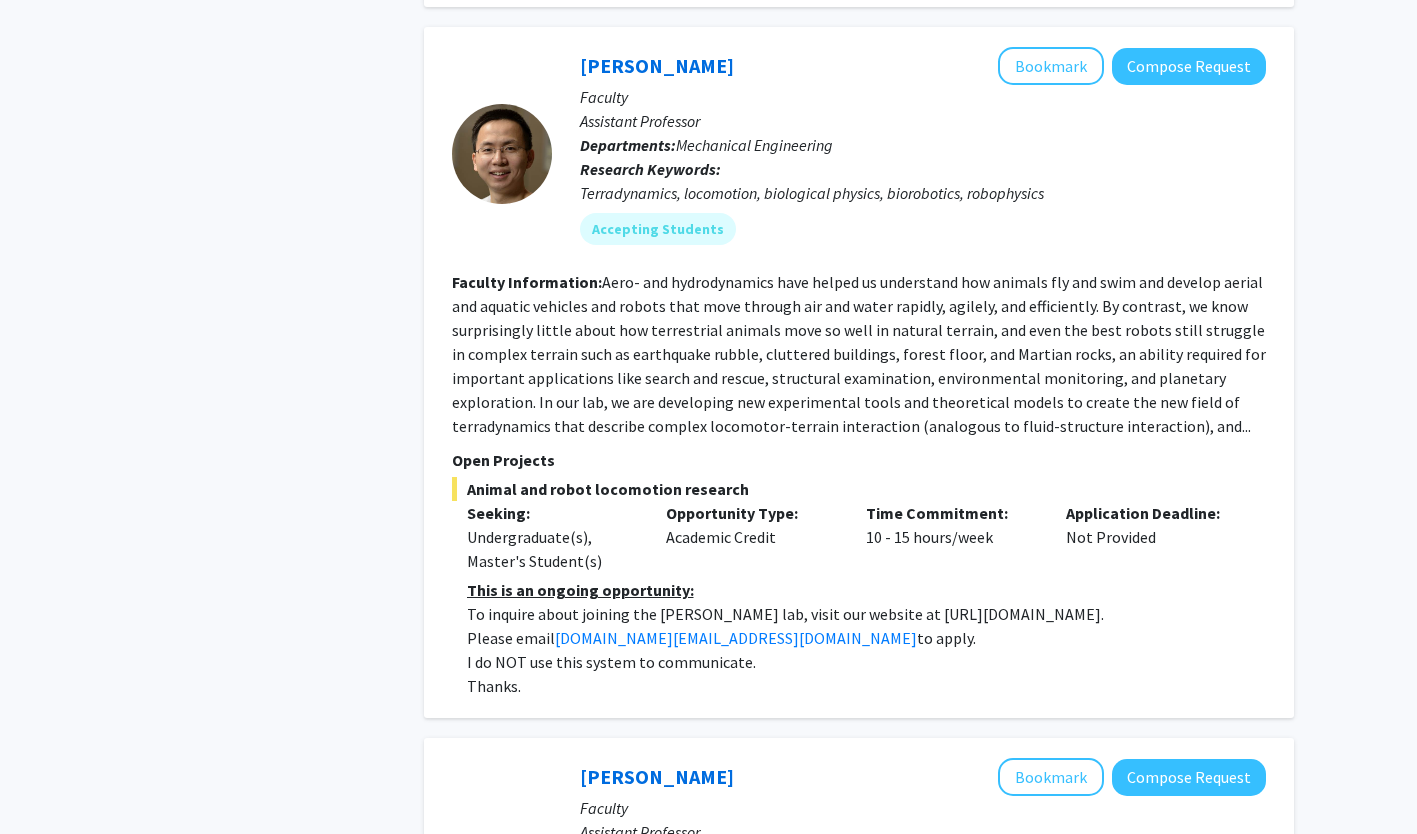 scroll, scrollTop: 1467, scrollLeft: 0, axis: vertical 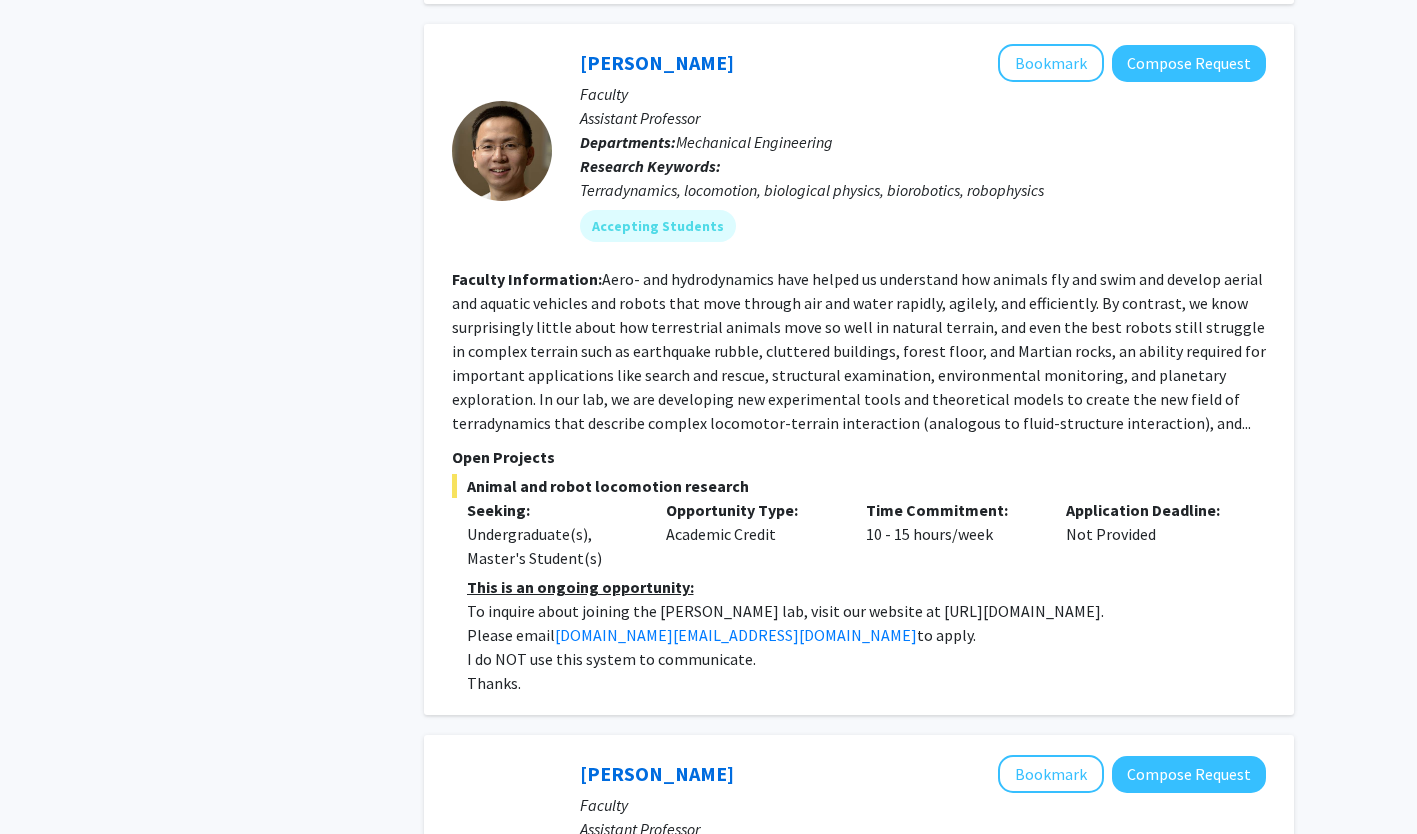 click on "[PERSON_NAME]   Bookmark
Compose Request  Faculty Assistant Professor Departments:  Mechanical Engineering Research Keywords:  Terradynamics, locomotion, biological physics, biorobotics, robophysics Accepting Students Faculty Information:  Open Projects  Animal and robot locomotion research   Seeking: Undergraduate(s), Master's Student(s) Opportunity Type:  Academic Credit  Time Commitment:  10 - 15 hours/week  Application Deadline:  Not Provided  This is an ongoing opportunity: To inquire about joining the [PERSON_NAME] lab, visit our website at [URL][DOMAIN_NAME]. Please email  [DOMAIN_NAME][EMAIL_ADDRESS][DOMAIN_NAME]  to apply. I do NOT use this system to communicate. Thanks." 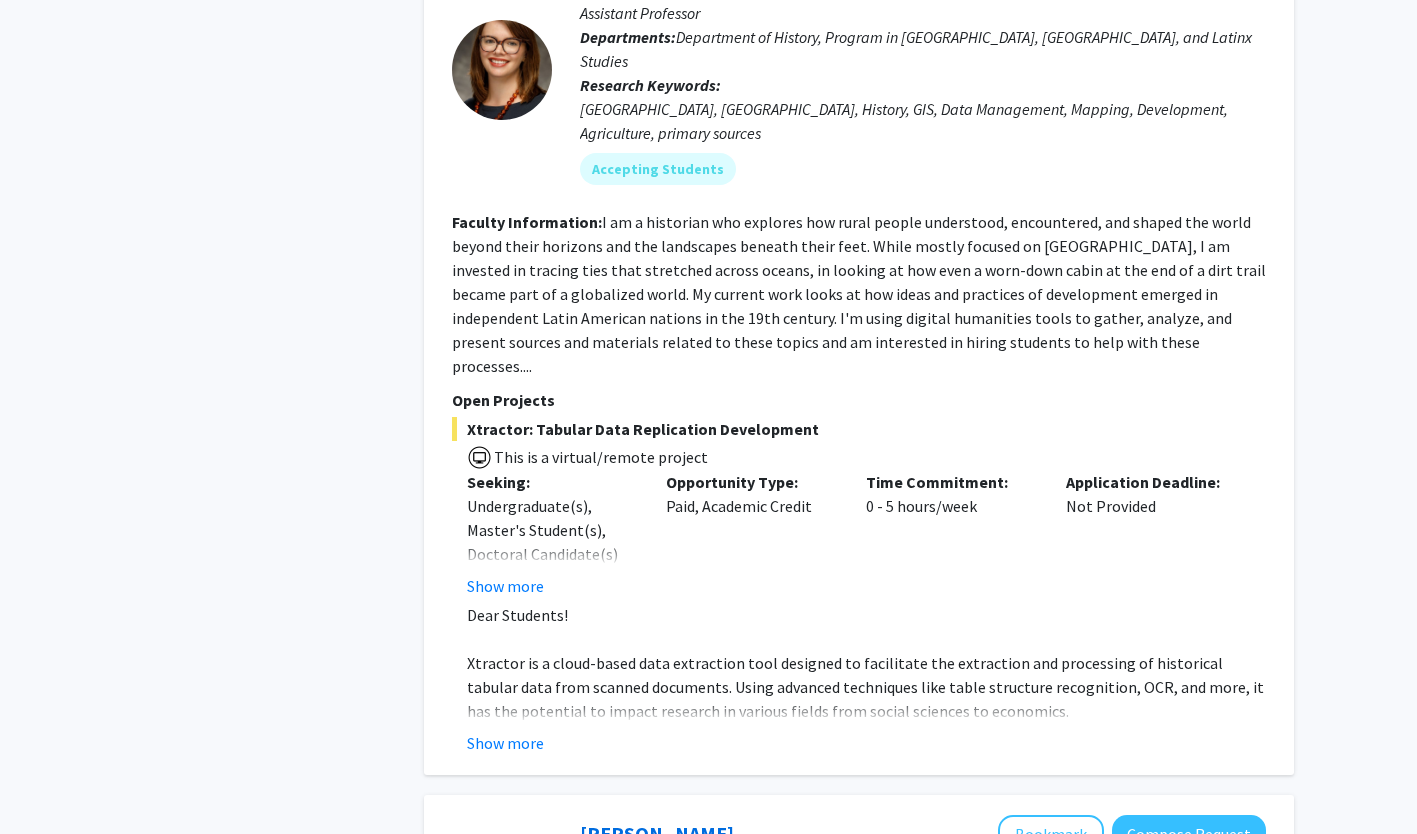 scroll, scrollTop: 2290, scrollLeft: 0, axis: vertical 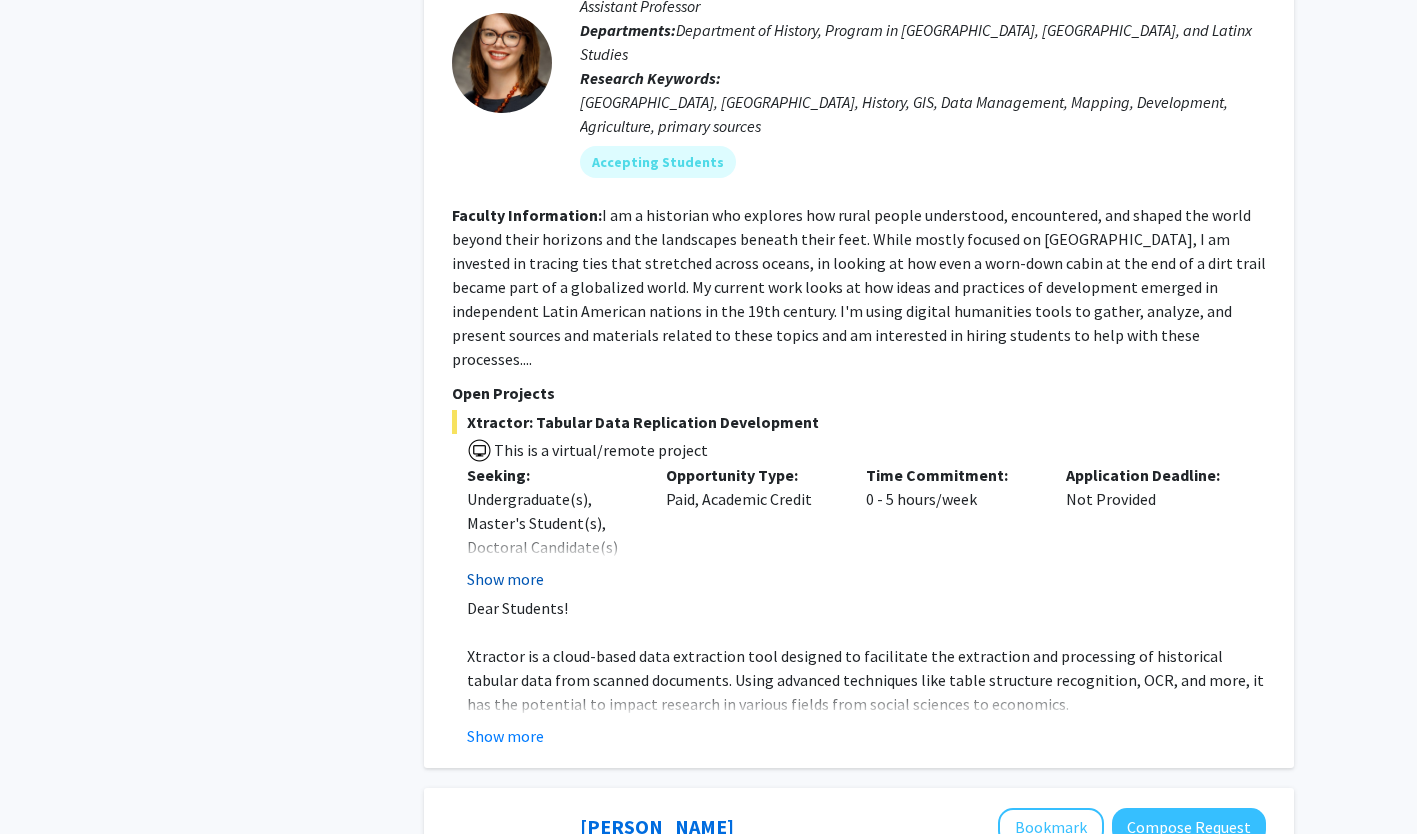 click on "Show more" 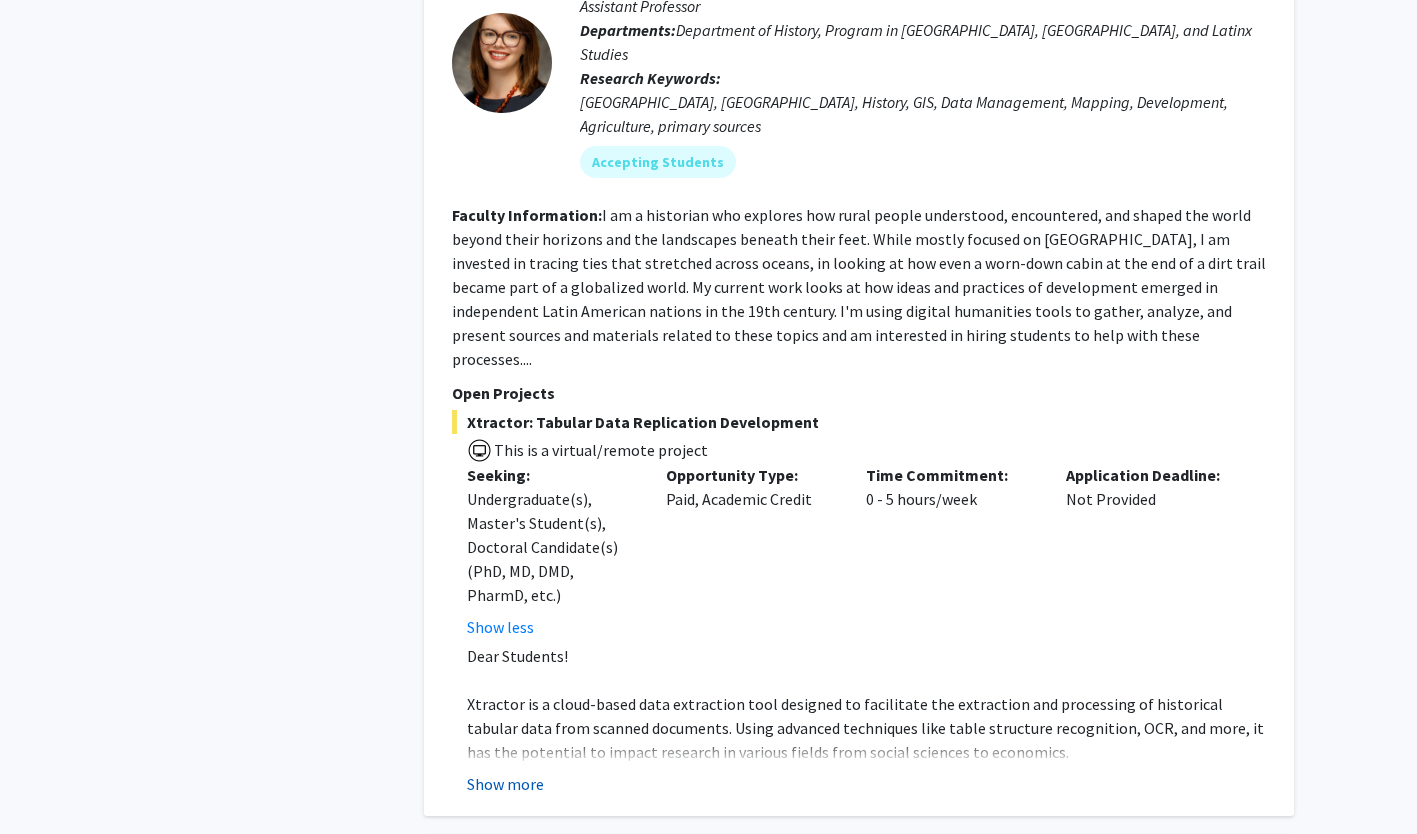 click on "Show more" 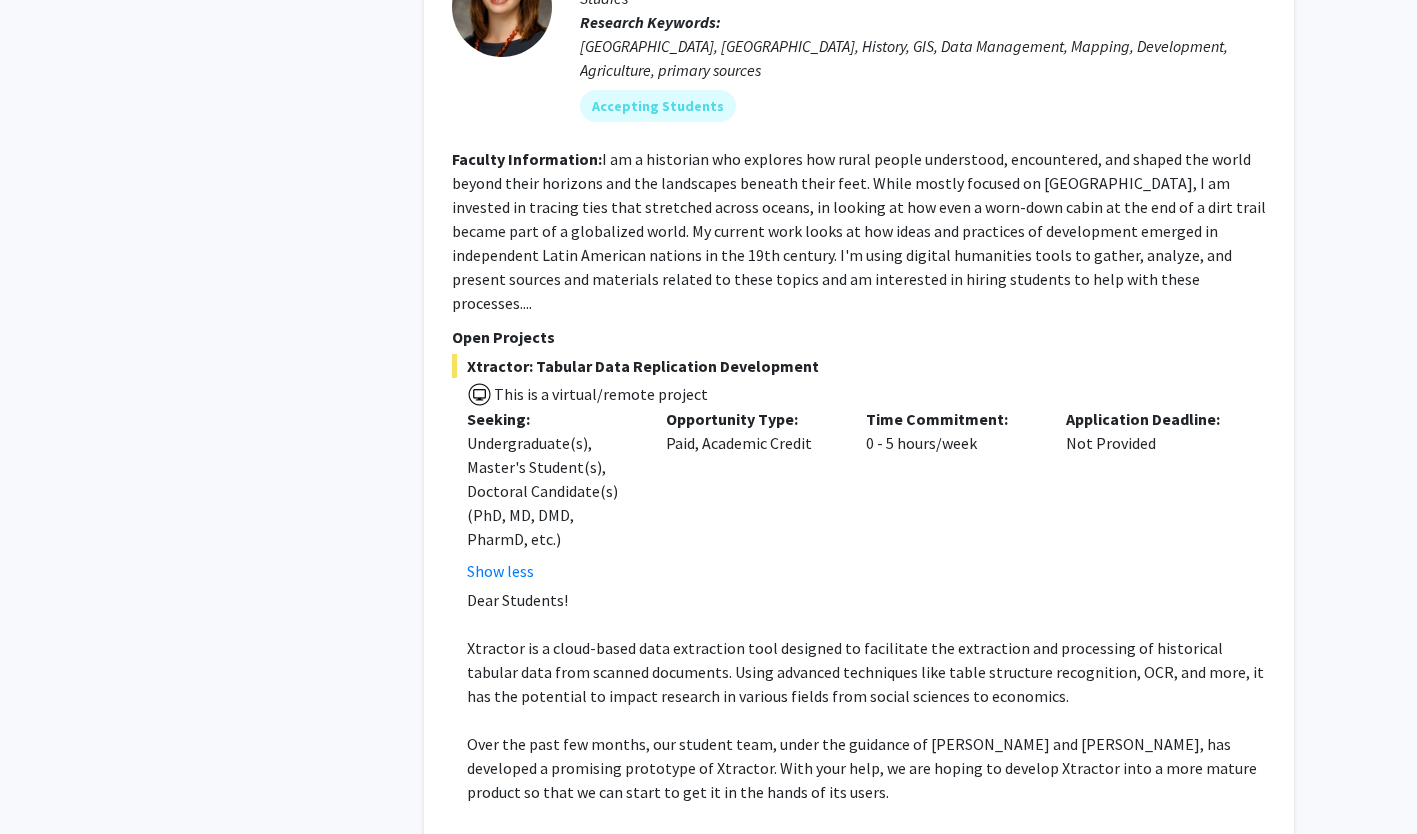 scroll, scrollTop: 2345, scrollLeft: 0, axis: vertical 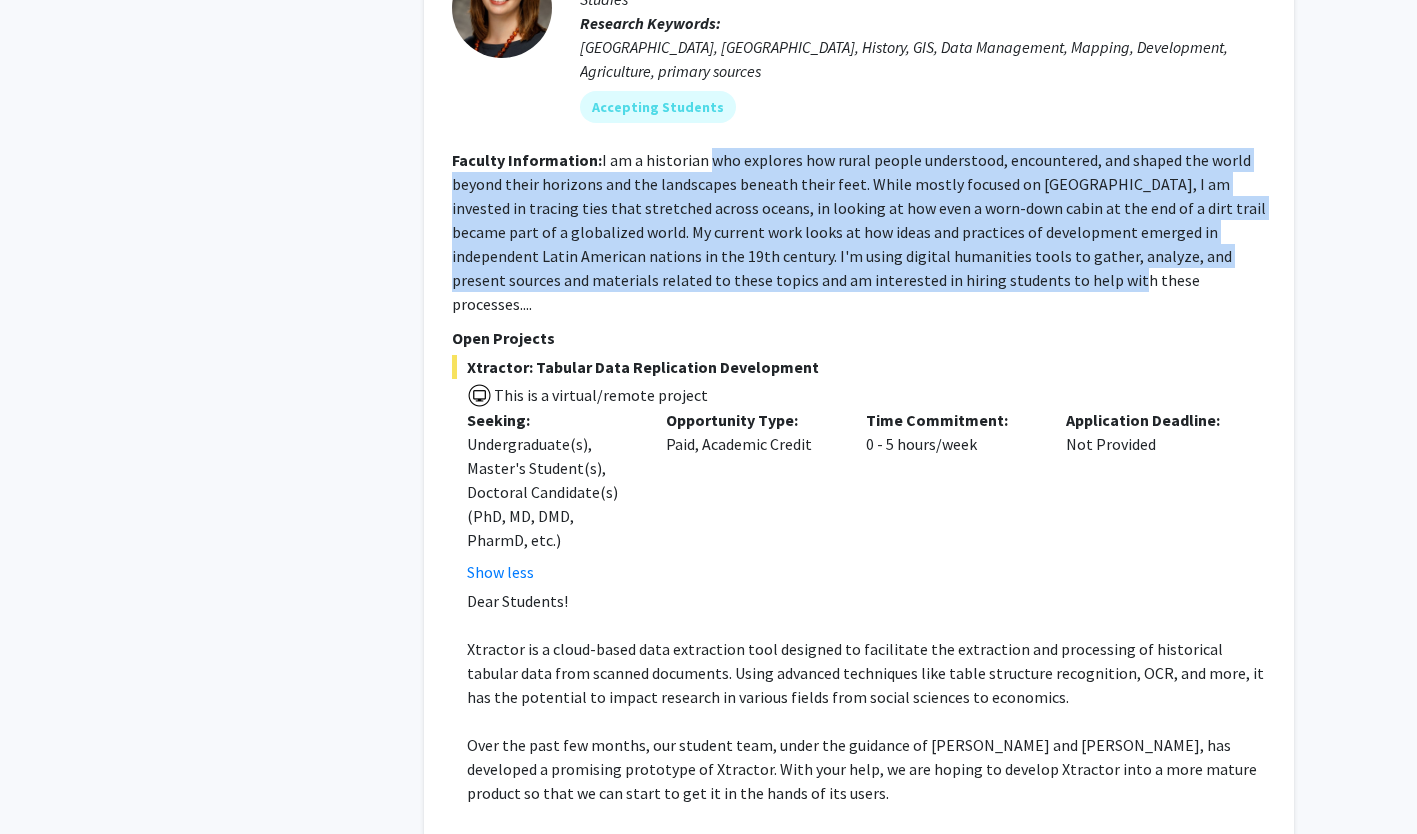 drag, startPoint x: 709, startPoint y: 121, endPoint x: 1005, endPoint y: 226, distance: 314.07166 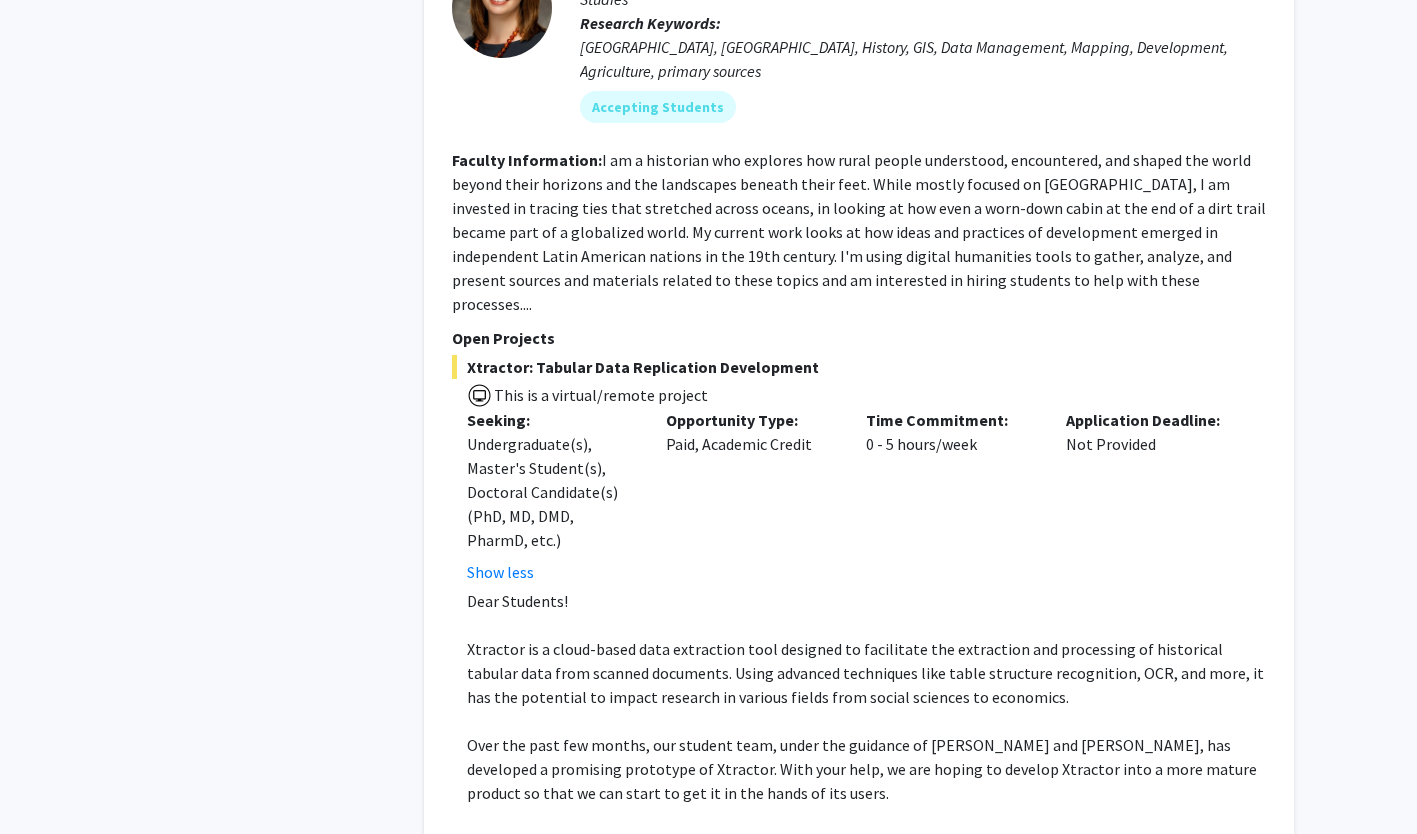 drag, startPoint x: 1005, startPoint y: 226, endPoint x: 839, endPoint y: 263, distance: 170.07352 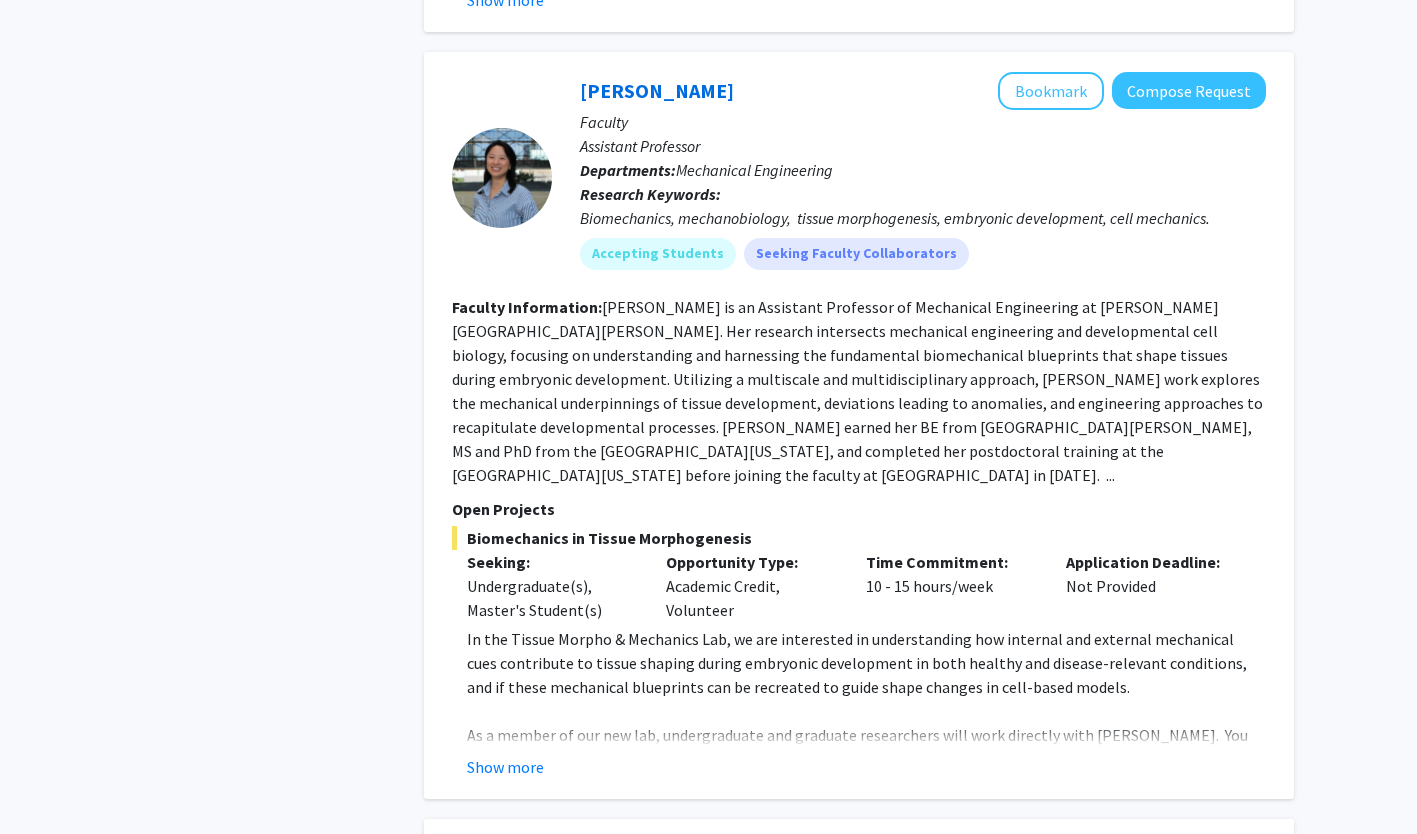 scroll, scrollTop: 6288, scrollLeft: 0, axis: vertical 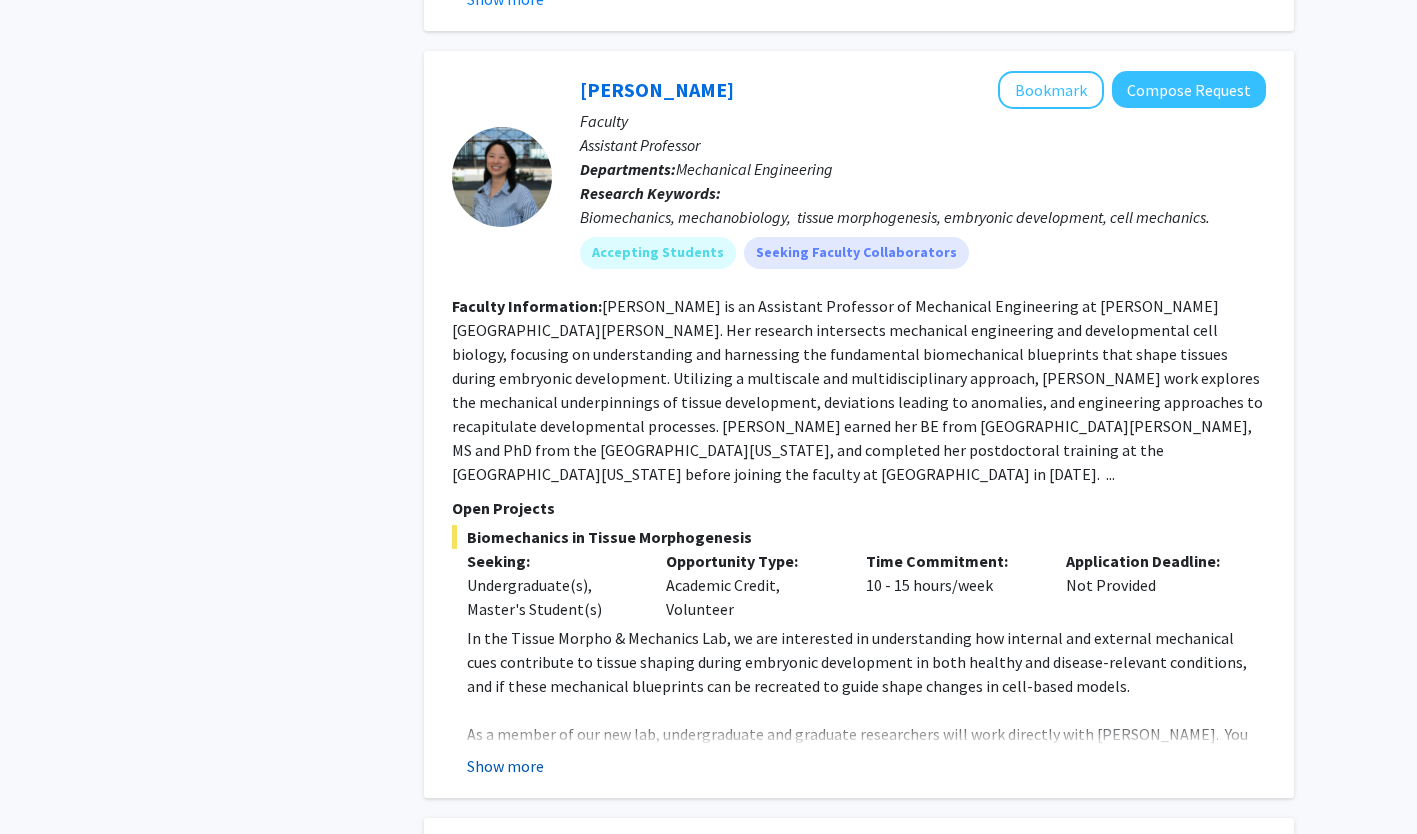 click on "Show more" 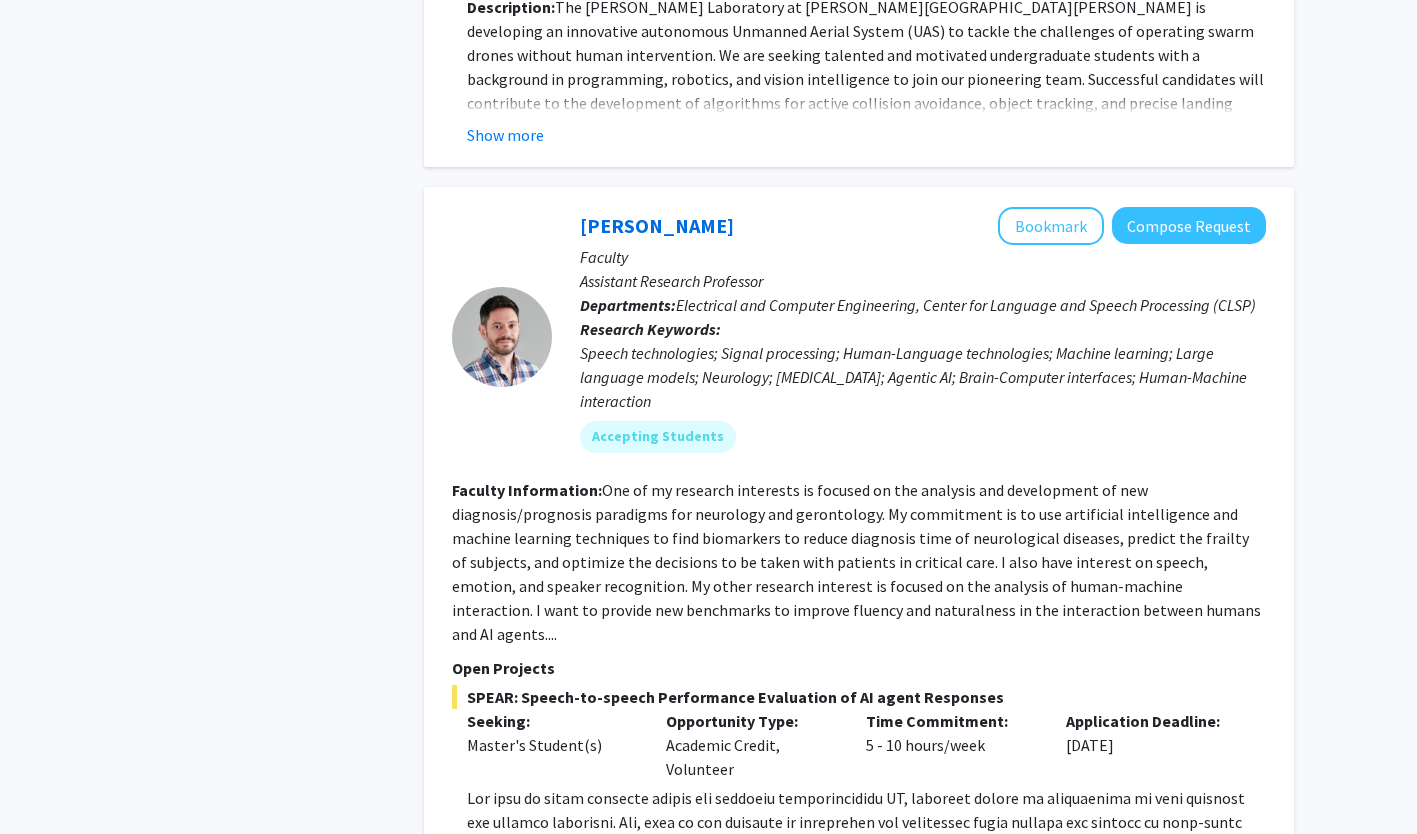 scroll, scrollTop: 9447, scrollLeft: 0, axis: vertical 